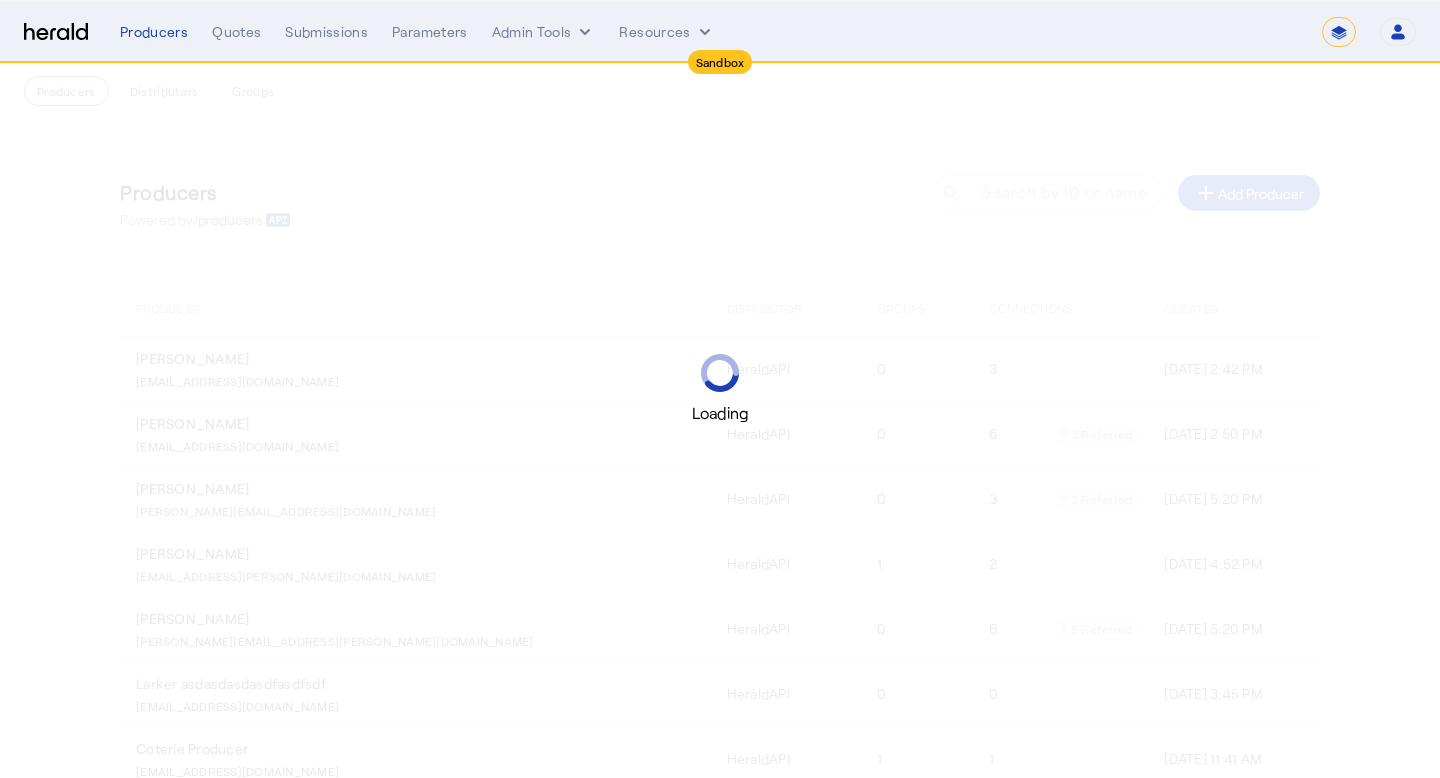 select on "*******" 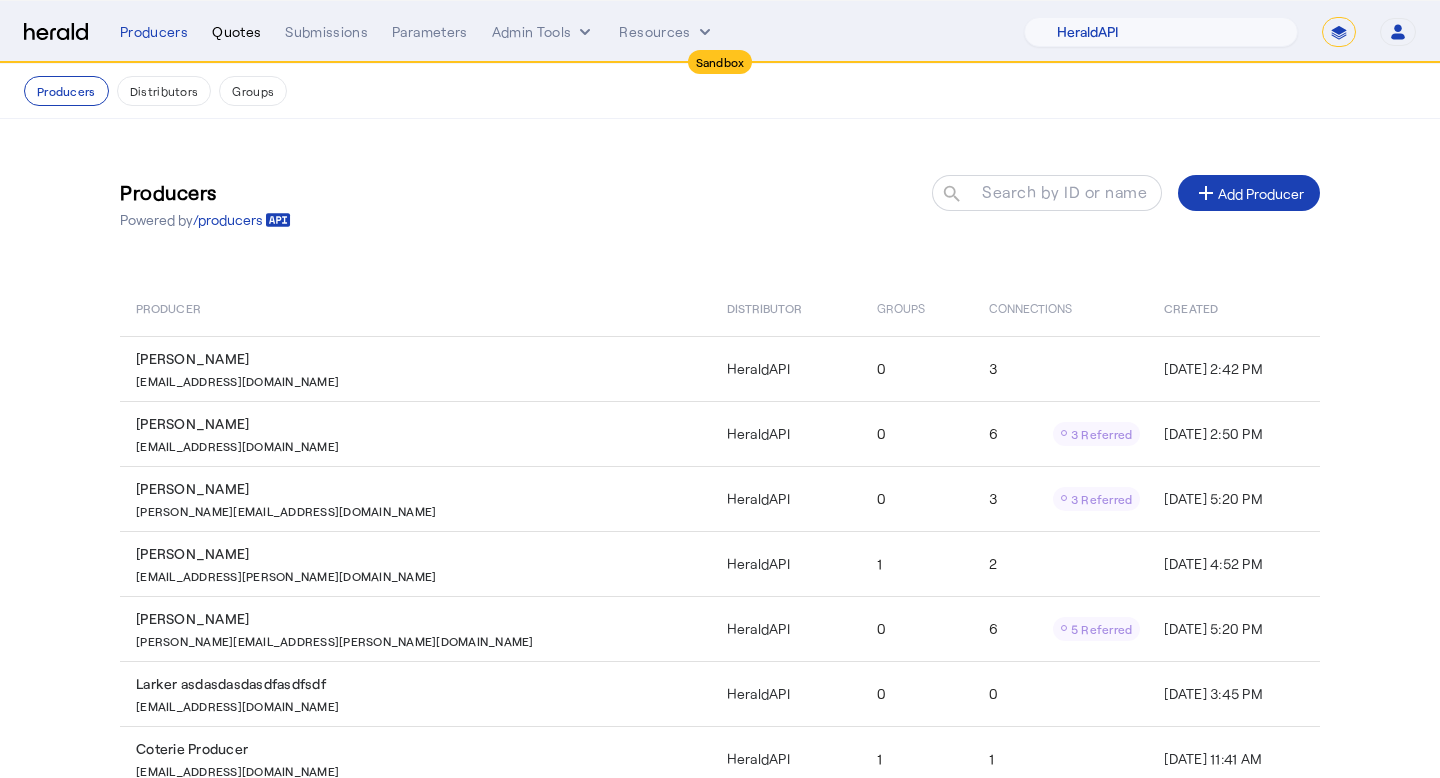 click on "Quotes" at bounding box center [236, 32] 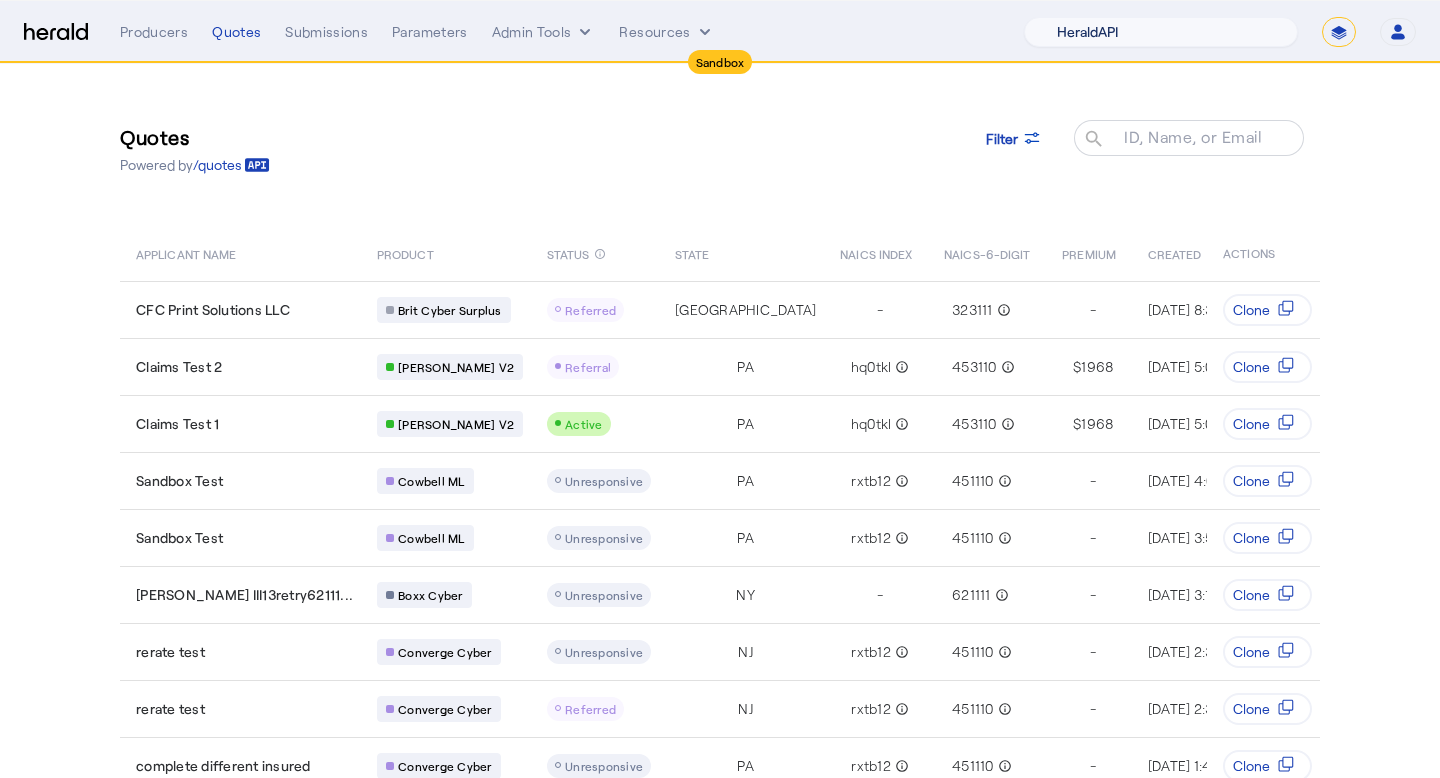 click on "1Fort   Acrisure   Acturis   Affinity Advisors   Affinity Risk   Agentero   AmWins   Anzen   Aon   Appulate   Arch   Assurely   BTIS   Babbix   Berxi   [PERSON_NAME]   BindHQ   Bold Penguin    Bolt   Bond   Boxx   Brightway   Brit Demo Sandbox   Broker Buddha   [PERSON_NAME]   Burns [PERSON_NAME]   CNA Test   CRC   CS onboarding test account   Chubb Test   Citadel   Coalition   Coast   Coterie Test   Counterpart    CoverForce   CoverWallet   Coverdash   Coverhound   Cowbell   Cyber Example Platform   CyberPassport   Defy Insurance   Draftrs   ESpecialty   Embroker   Equal Parts   Exavalu   Ezyagent   Federacy Platform   FifthWall   Flow Speciality (Capitola)   Foundation   Founder Shield   Gaya   Gerent   GloveBox   Glow   Growthmill   [PERSON_NAME]   Hartford Steam Boiler   Hawksoft   [PERSON_NAME] Insurance Brokers   Herald Envoy Testing   HeraldAPI   Hypergato   Inchanted   [URL]   Infinity   [DOMAIN_NAME]   Insuremo   Insuritas   Irys   Jencap   [PERSON_NAME]   LTI Mindtree   Layr   Limit   [PERSON_NAME] Test   [PERSON_NAME]   Novidea" at bounding box center [1161, 32] 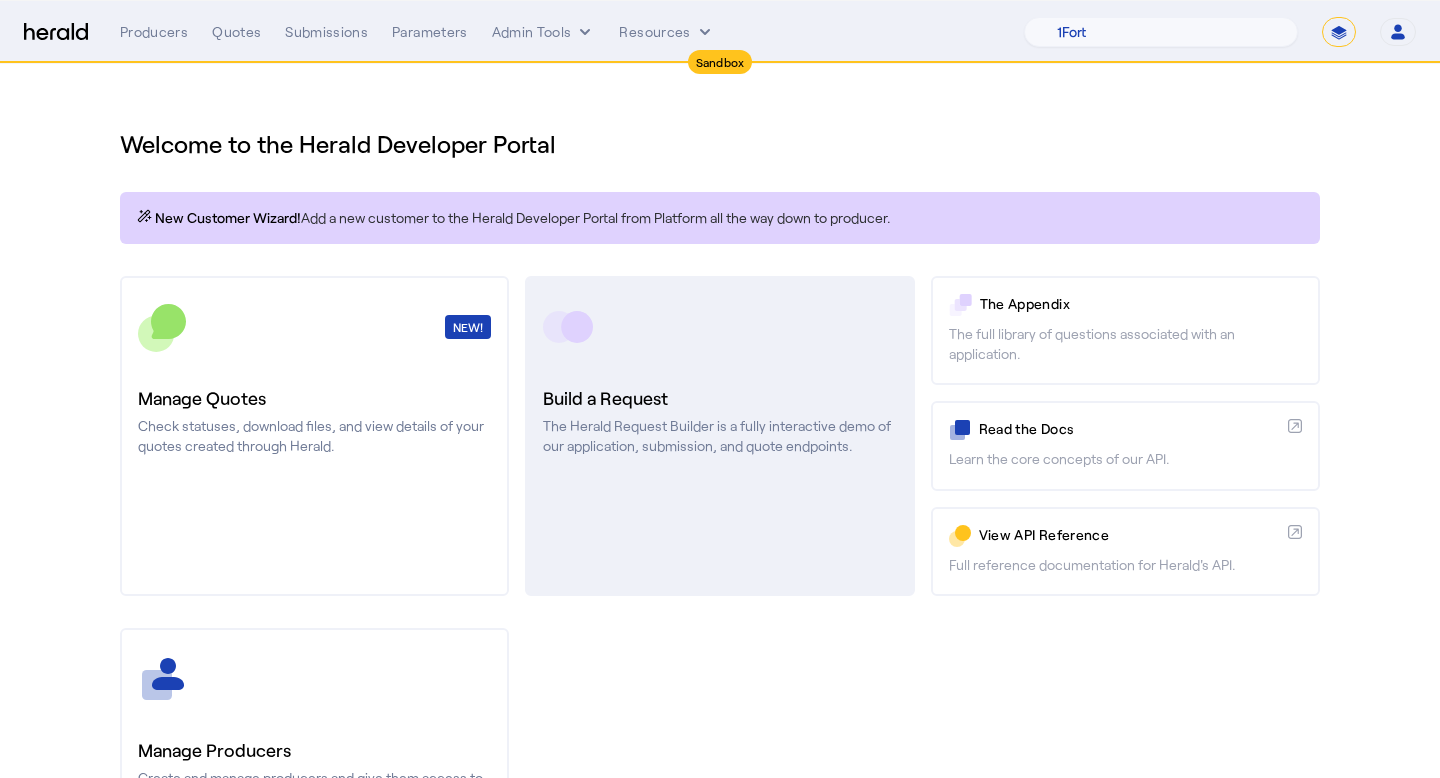 click on "Build a Request  The Herald Request Builder is a fully interactive demo of our application, submission, and quote endpoints." at bounding box center (719, 436) 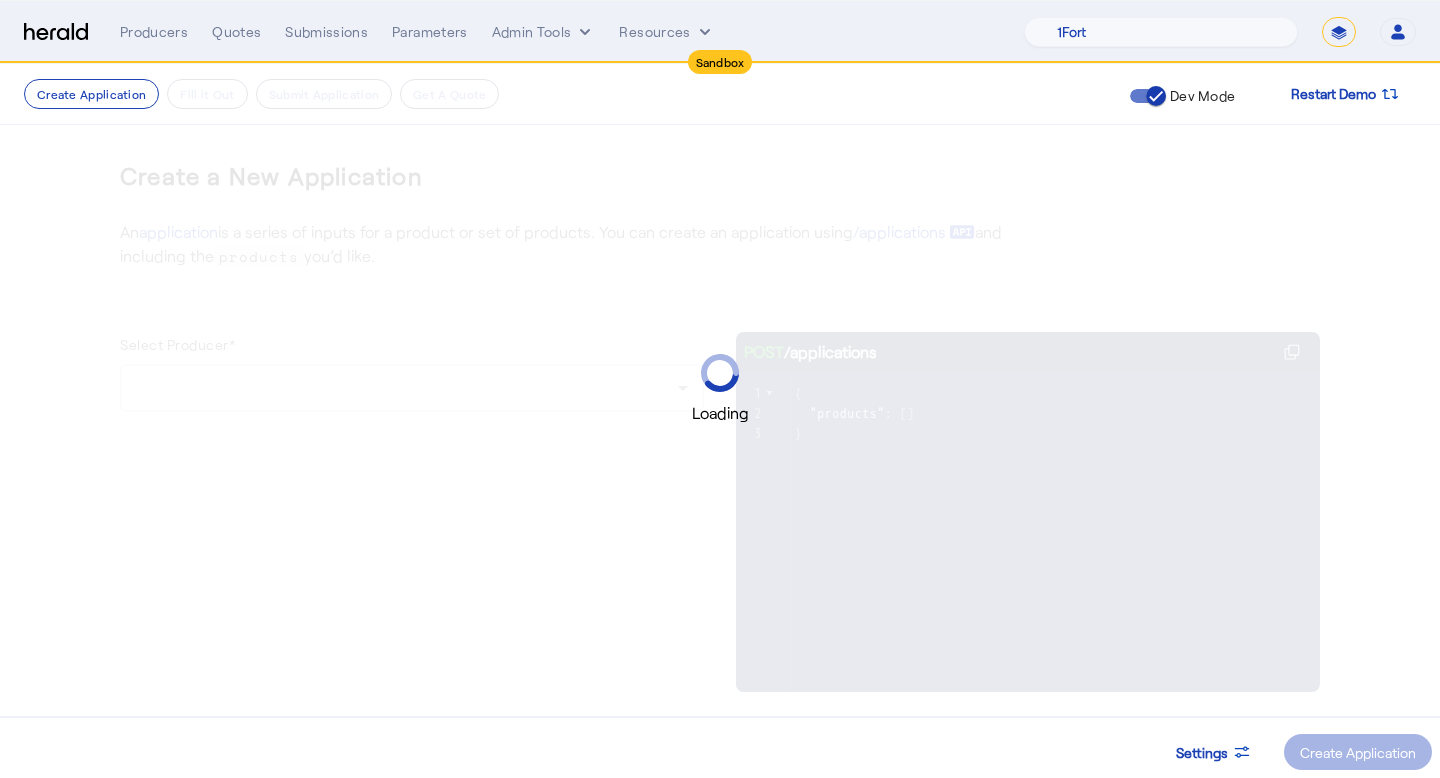 click on "Loading" at bounding box center (720, 389) 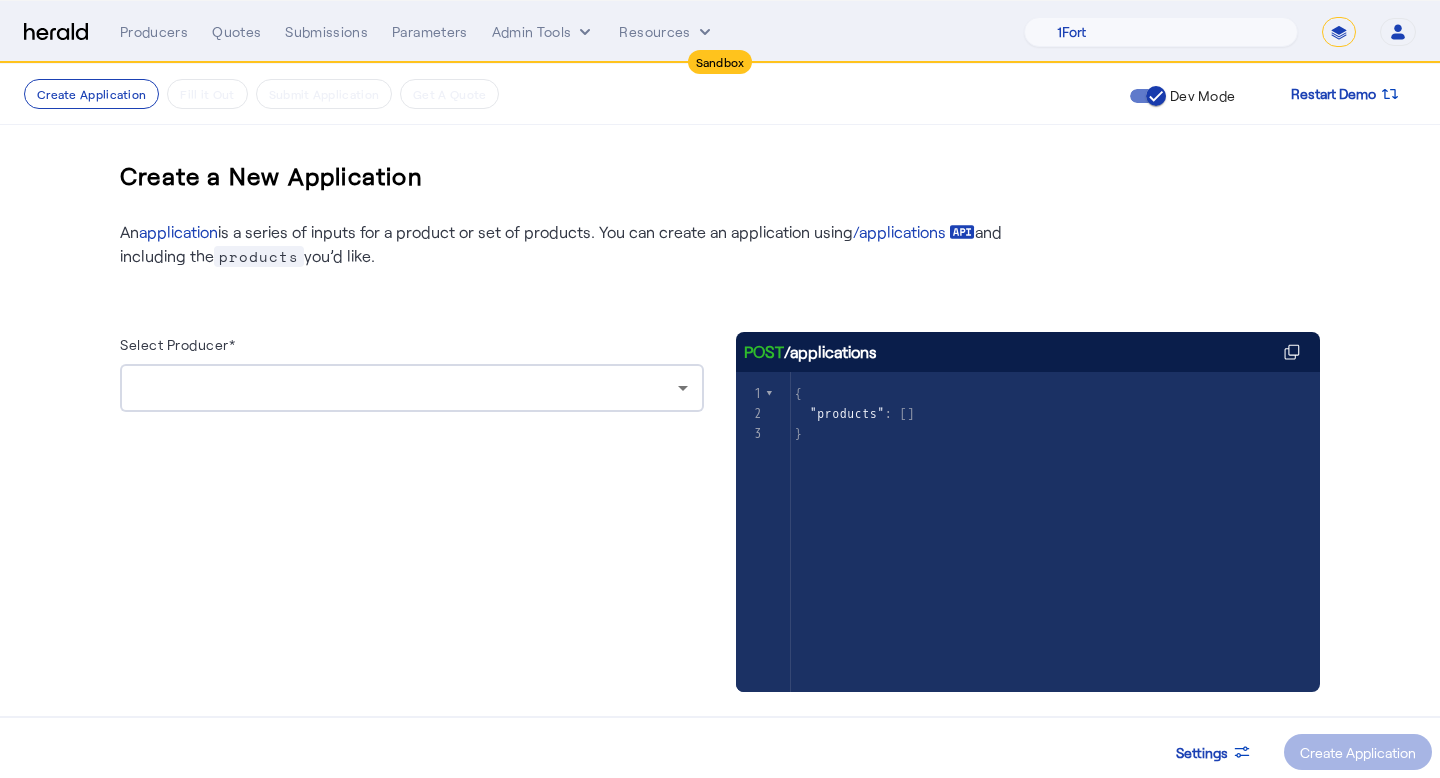 click at bounding box center (407, 388) 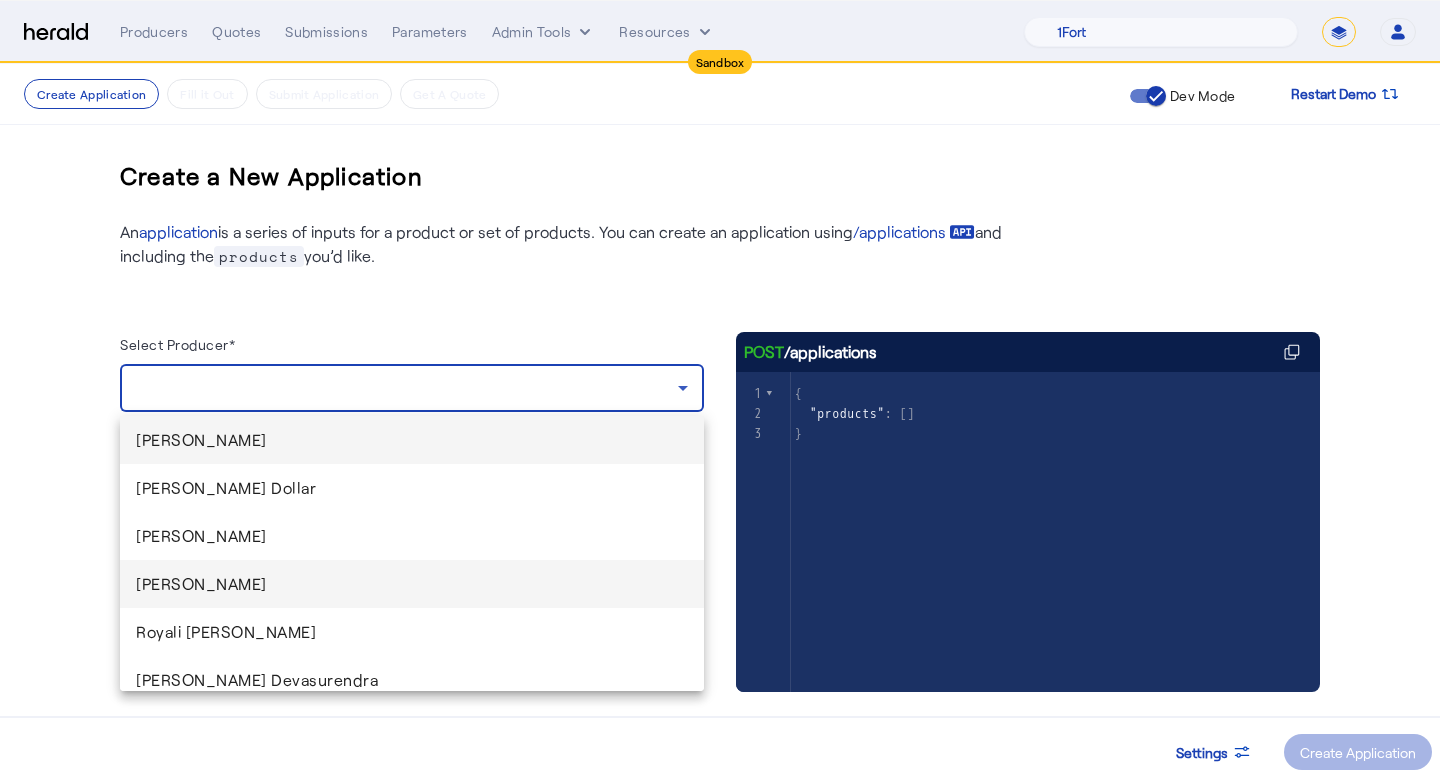 click on "[PERSON_NAME]" at bounding box center (412, 584) 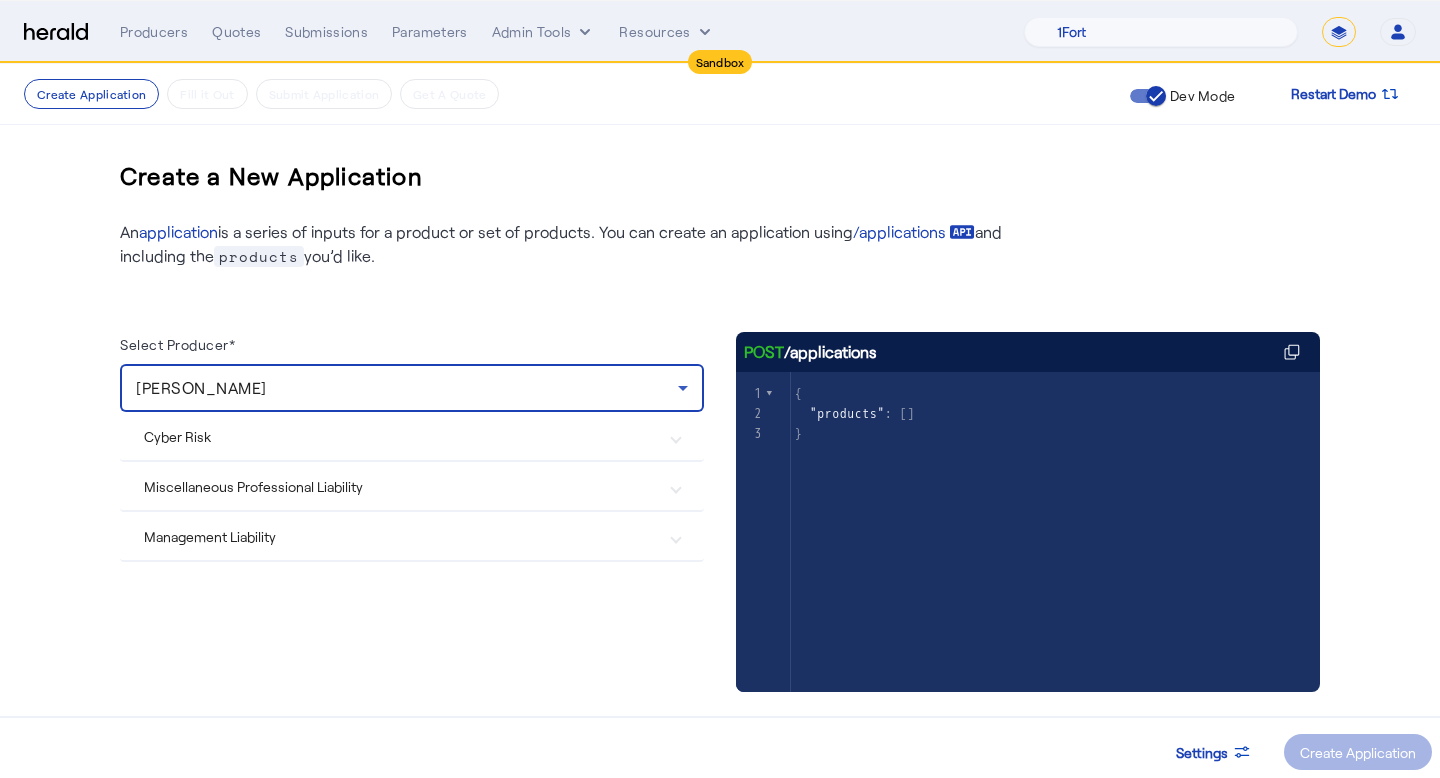 scroll, scrollTop: 34, scrollLeft: 0, axis: vertical 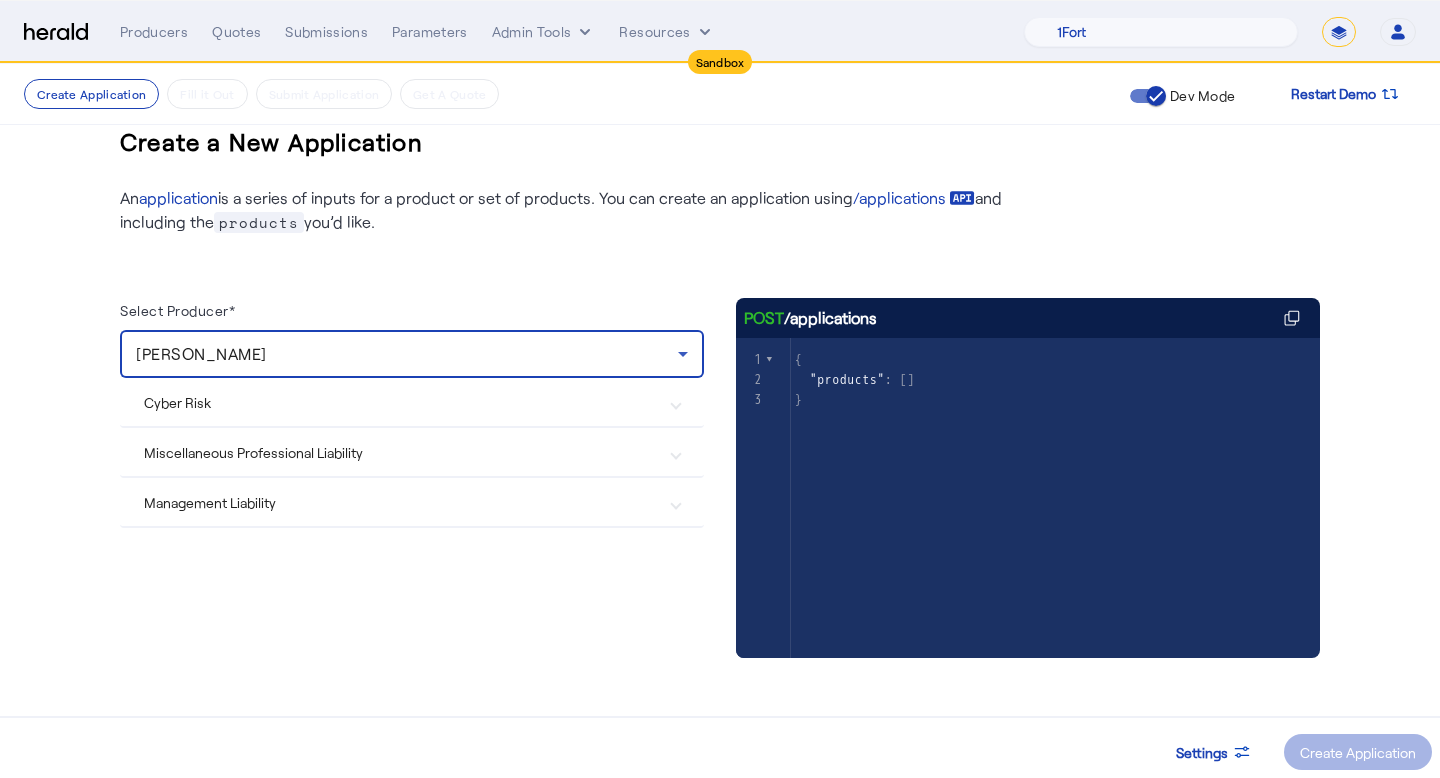 click on "Cyber Risk" at bounding box center [412, 402] 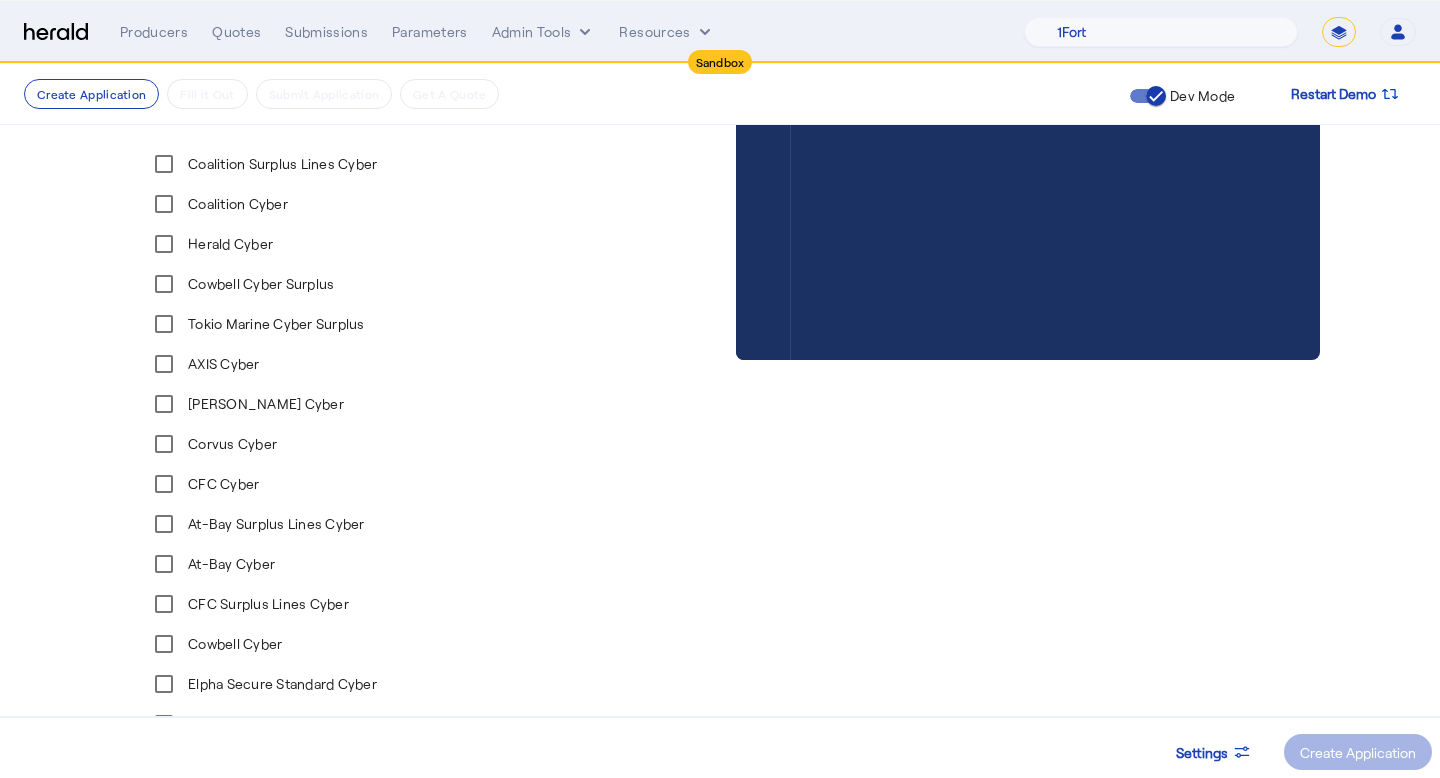 scroll, scrollTop: 334, scrollLeft: 0, axis: vertical 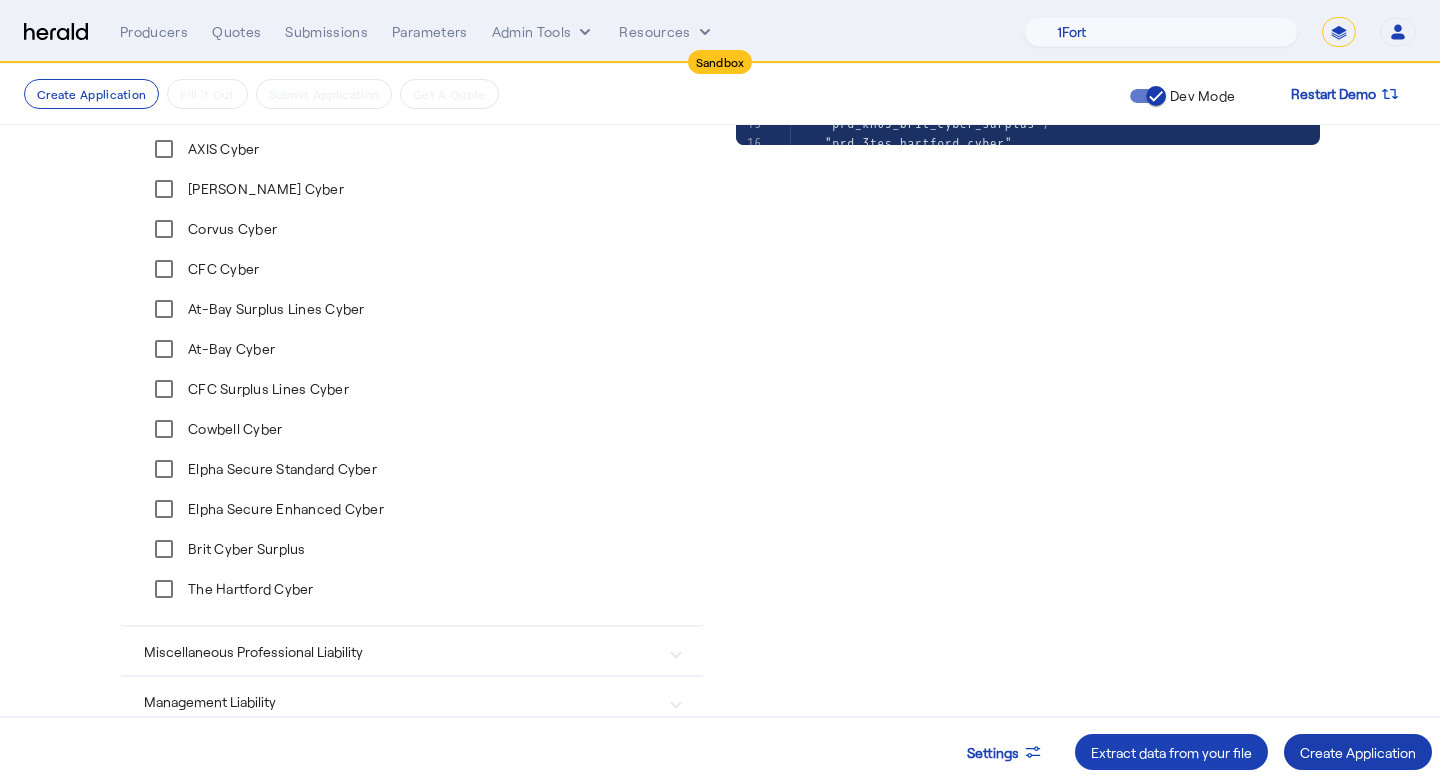 click on "Create Application" at bounding box center [1358, 752] 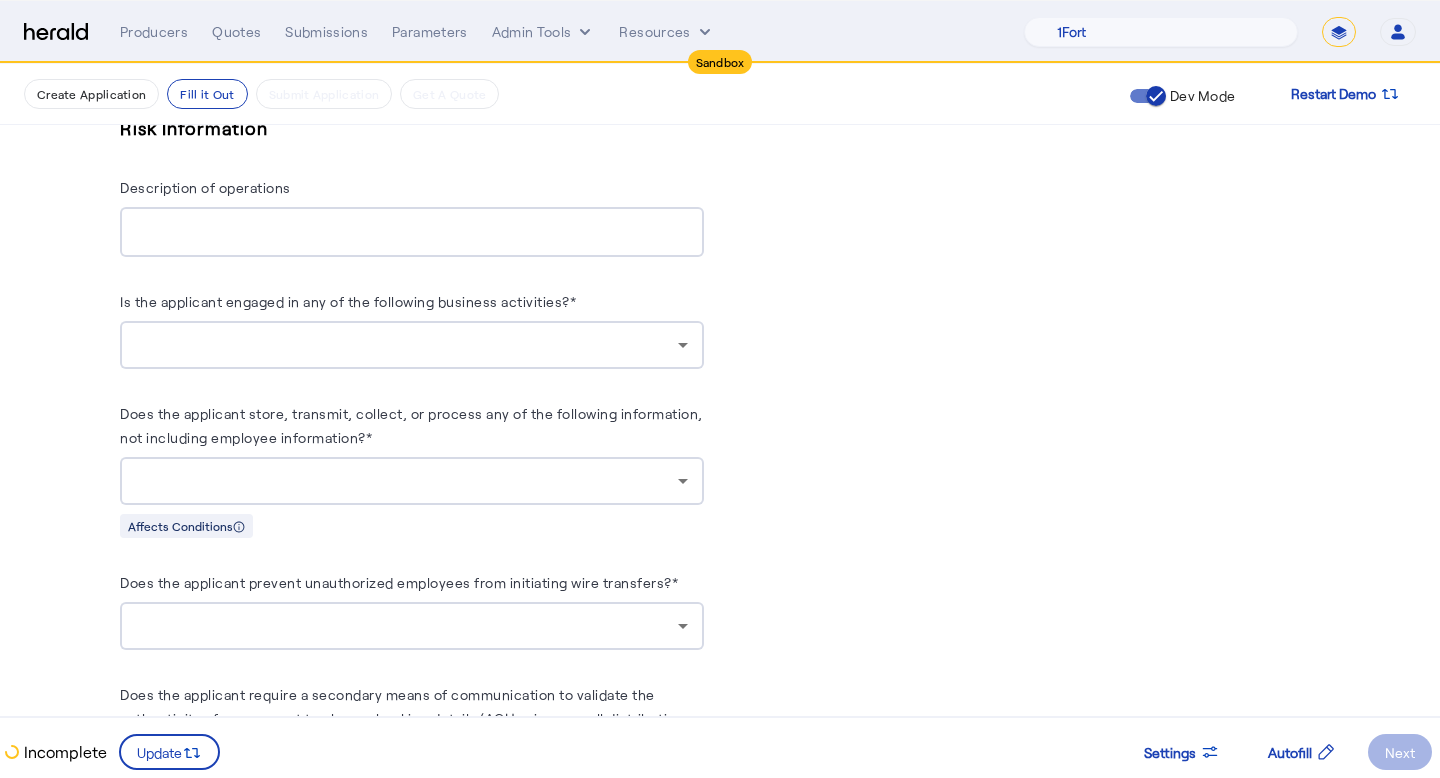 scroll, scrollTop: 3062, scrollLeft: 0, axis: vertical 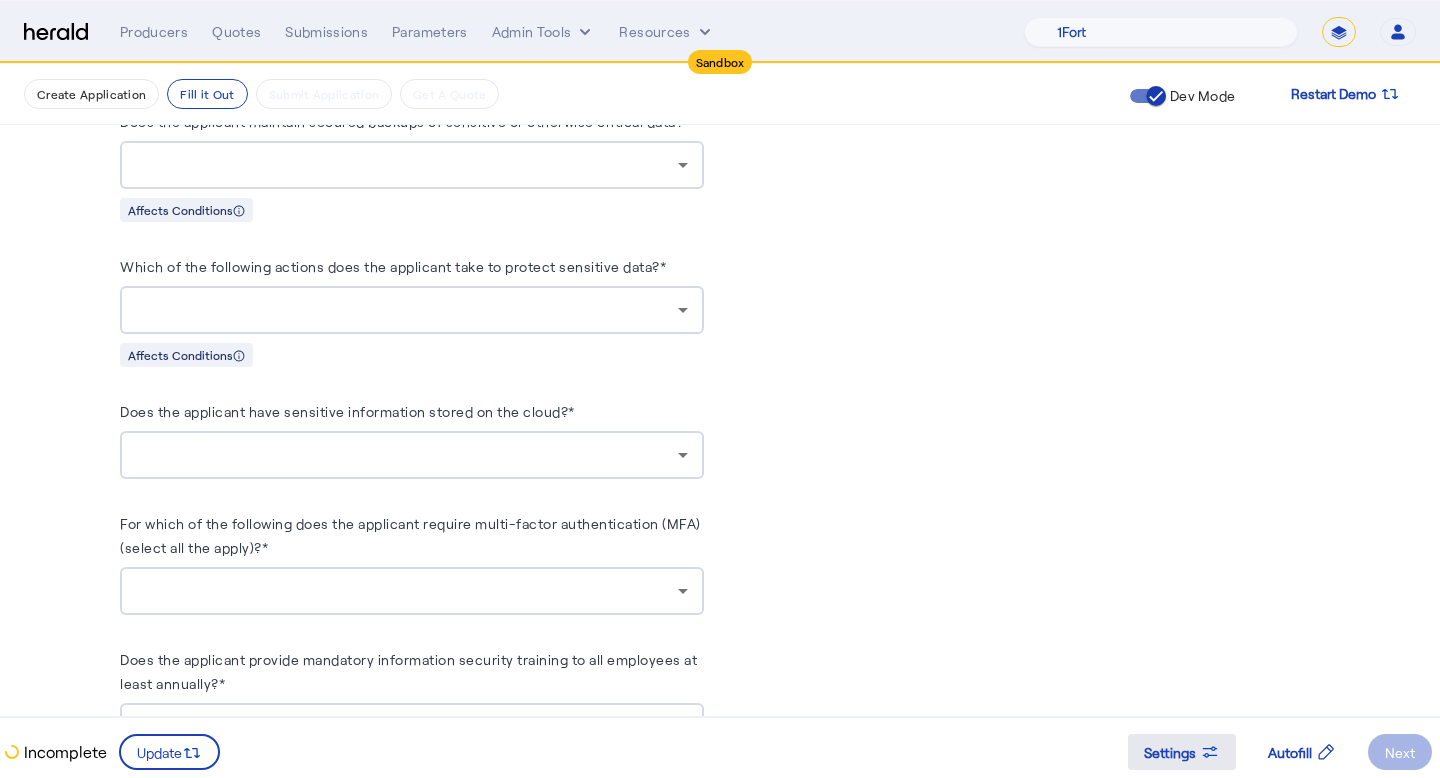 click on "Settings" at bounding box center [1170, 752] 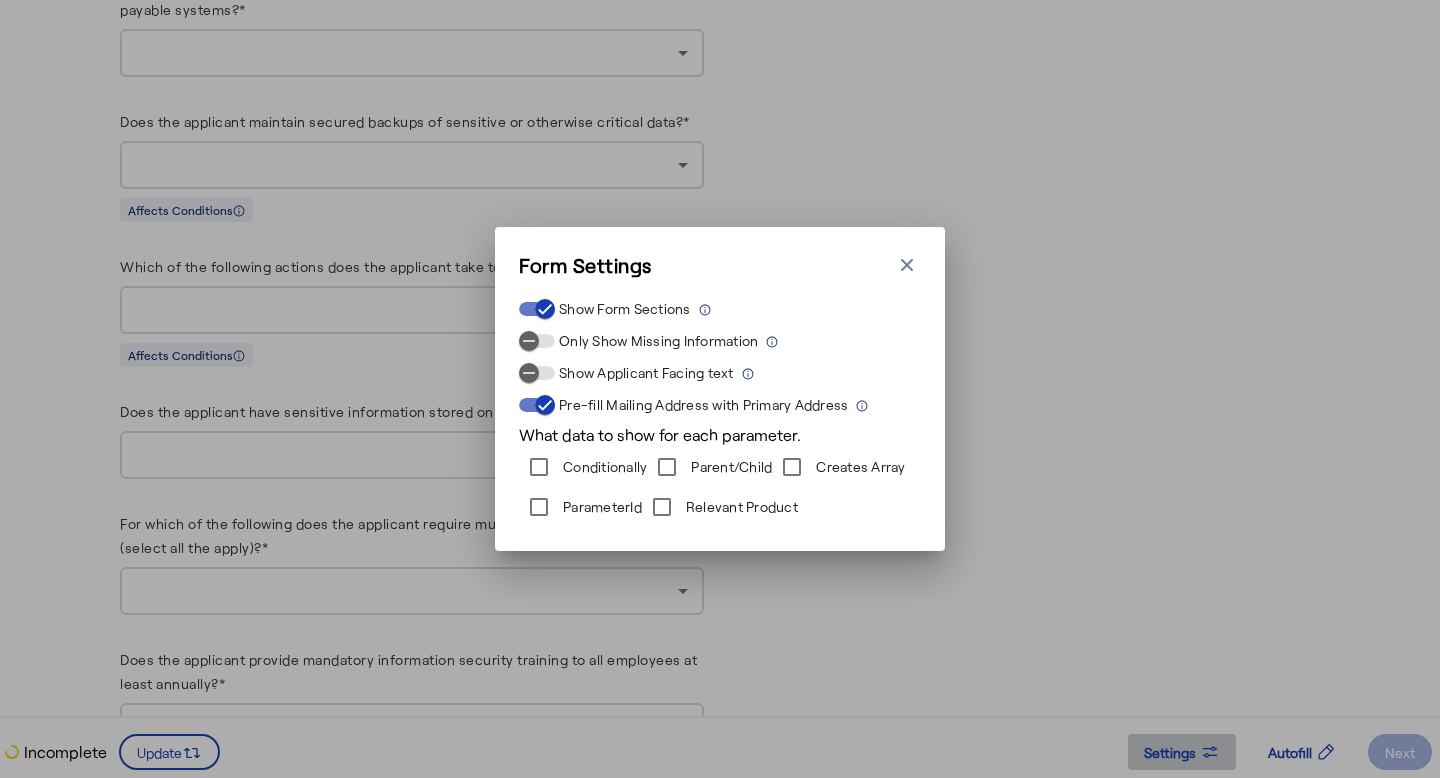 scroll, scrollTop: 0, scrollLeft: 0, axis: both 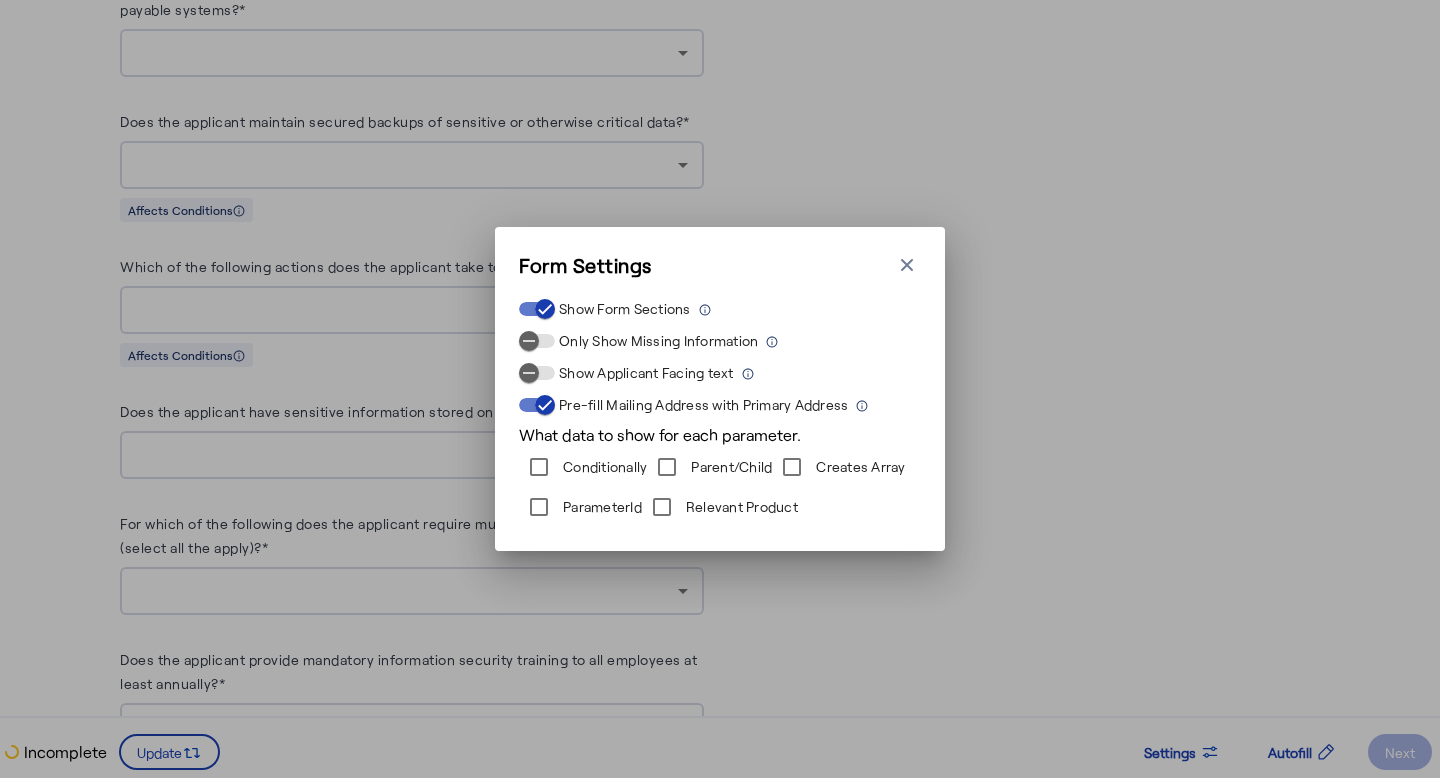 click on "ParameterId" at bounding box center [600, 507] 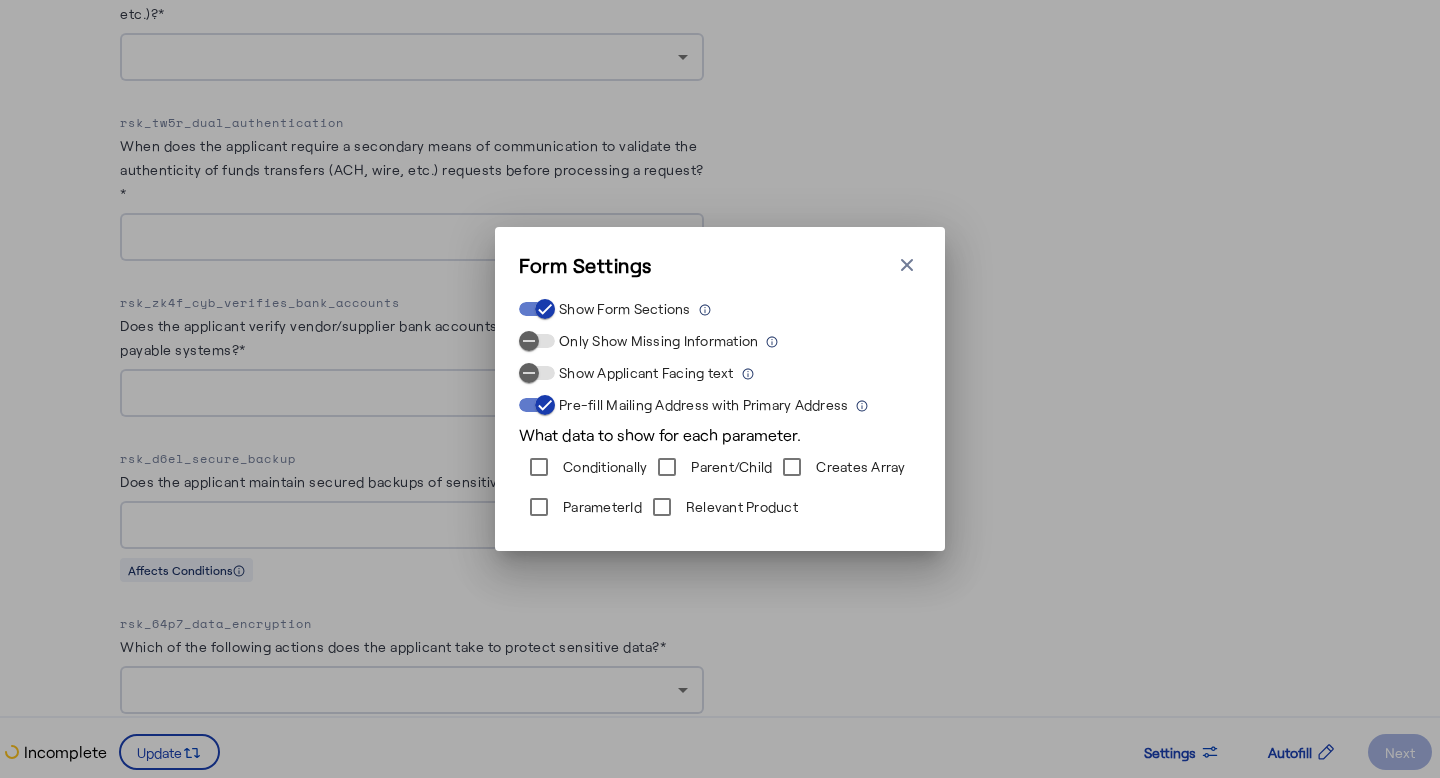 click on "Form Settings Close modal Show Form Sections
Only Show Missing Information
Show Applicant Facing text
Pre-fill Mailing Address with Primary Address
What data to show for each parameter. Conditionally Parent/Child Creates Array ParameterId Relevant Product" at bounding box center (720, 389) 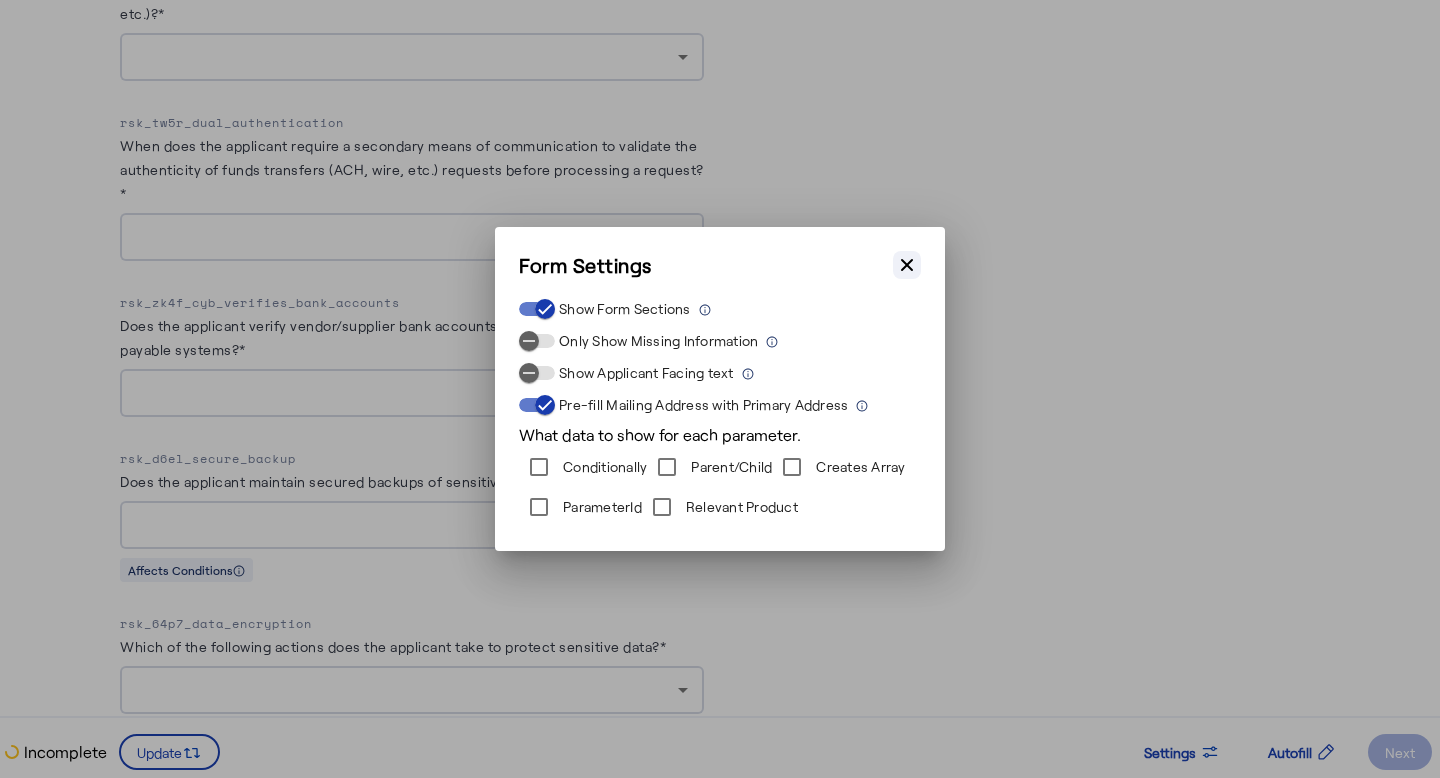 click 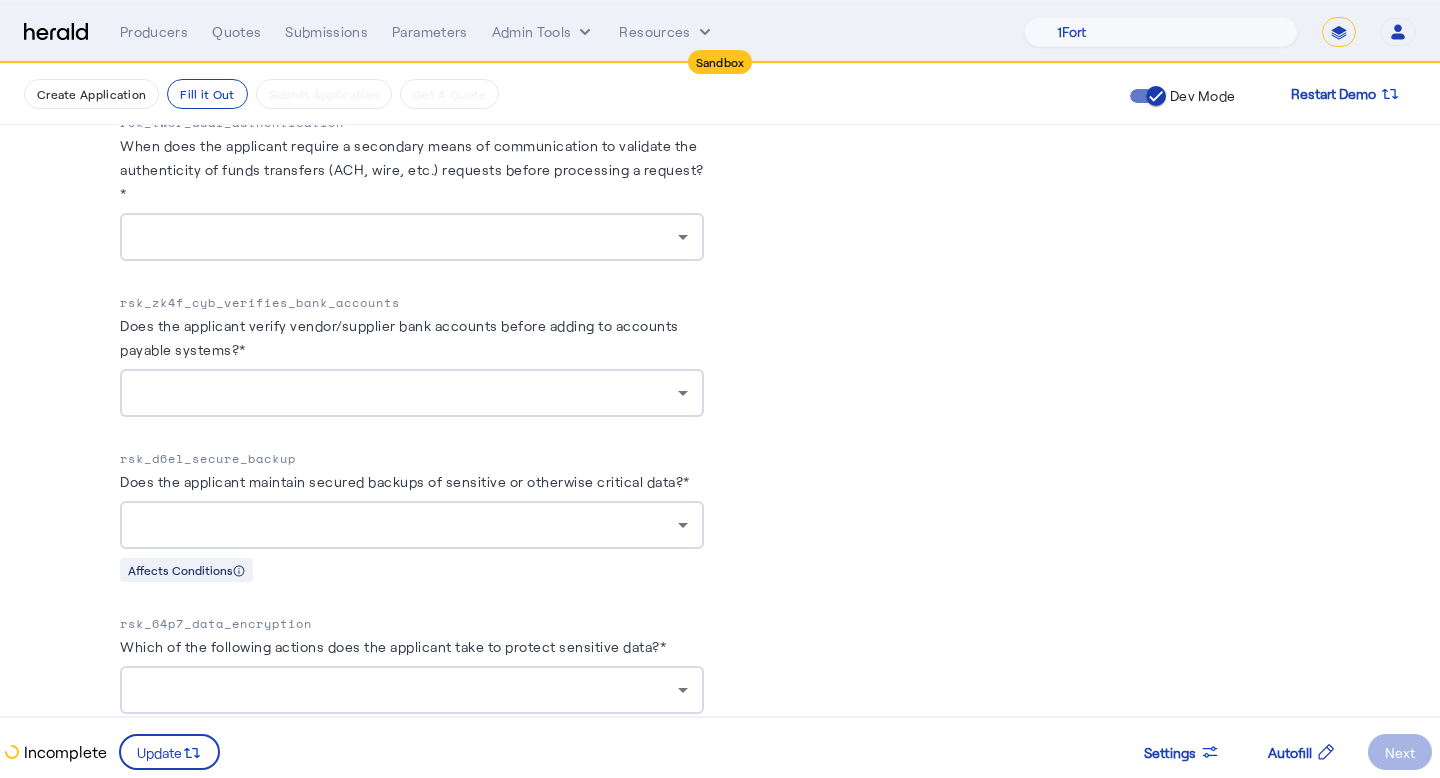 scroll, scrollTop: 2271, scrollLeft: 0, axis: vertical 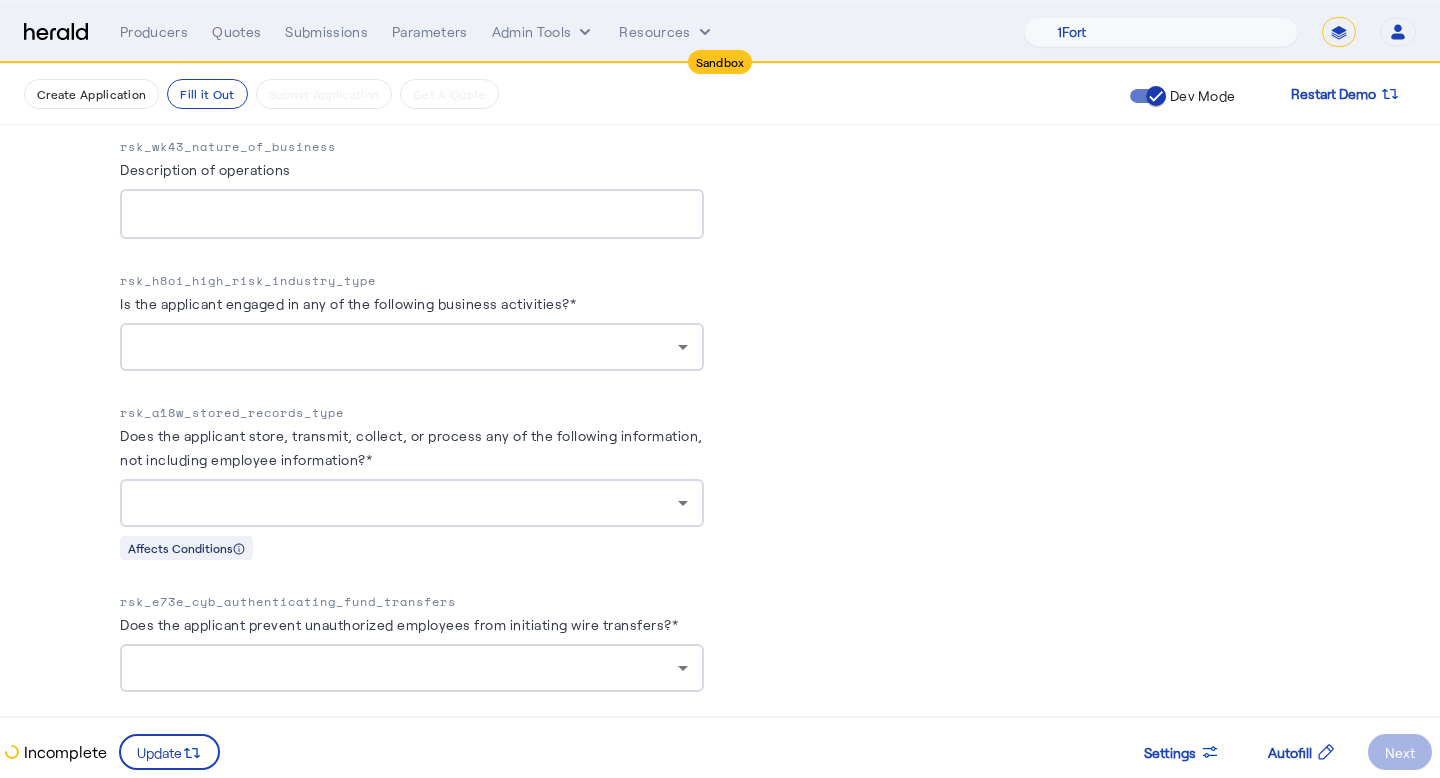 click at bounding box center [407, 503] 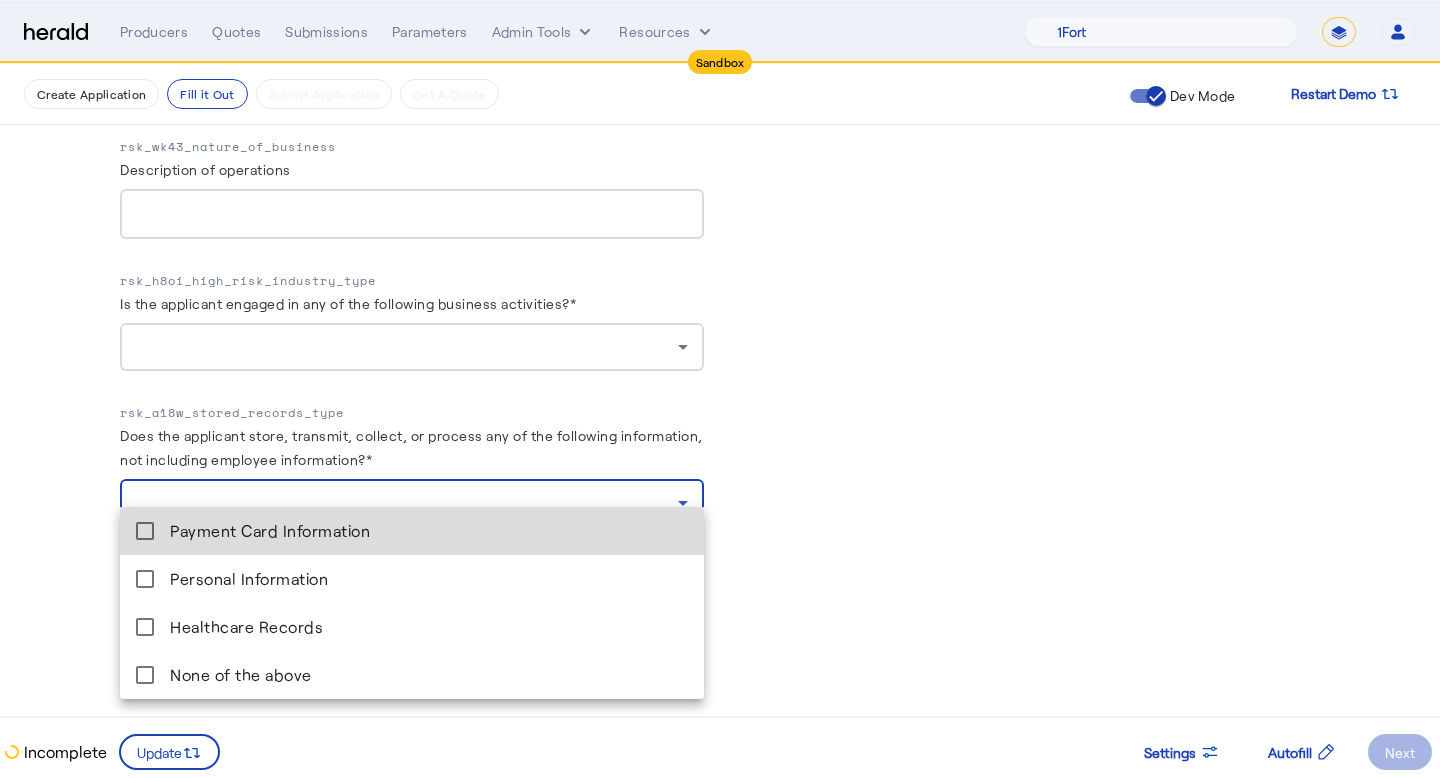 click on "Payment Card Information" at bounding box center [429, 531] 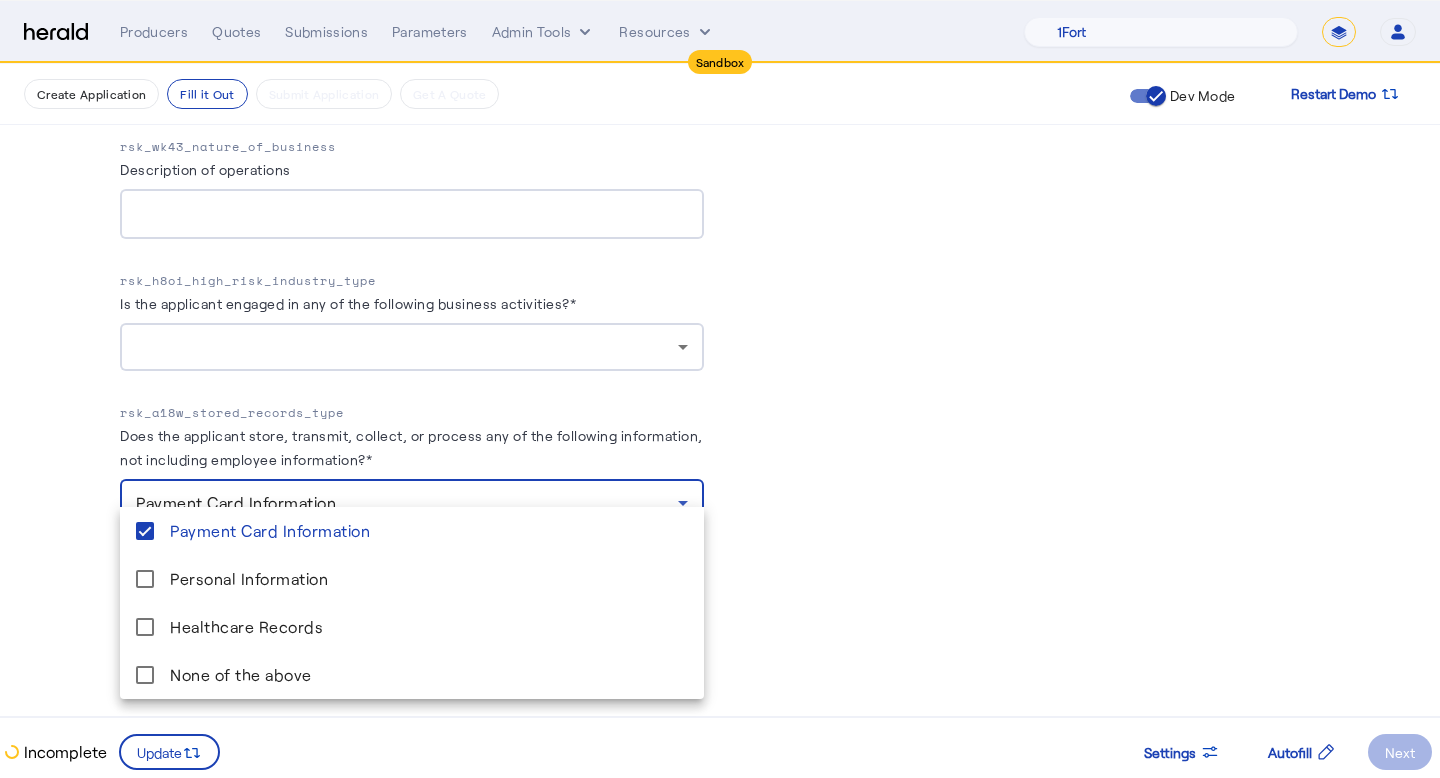 click at bounding box center (720, 389) 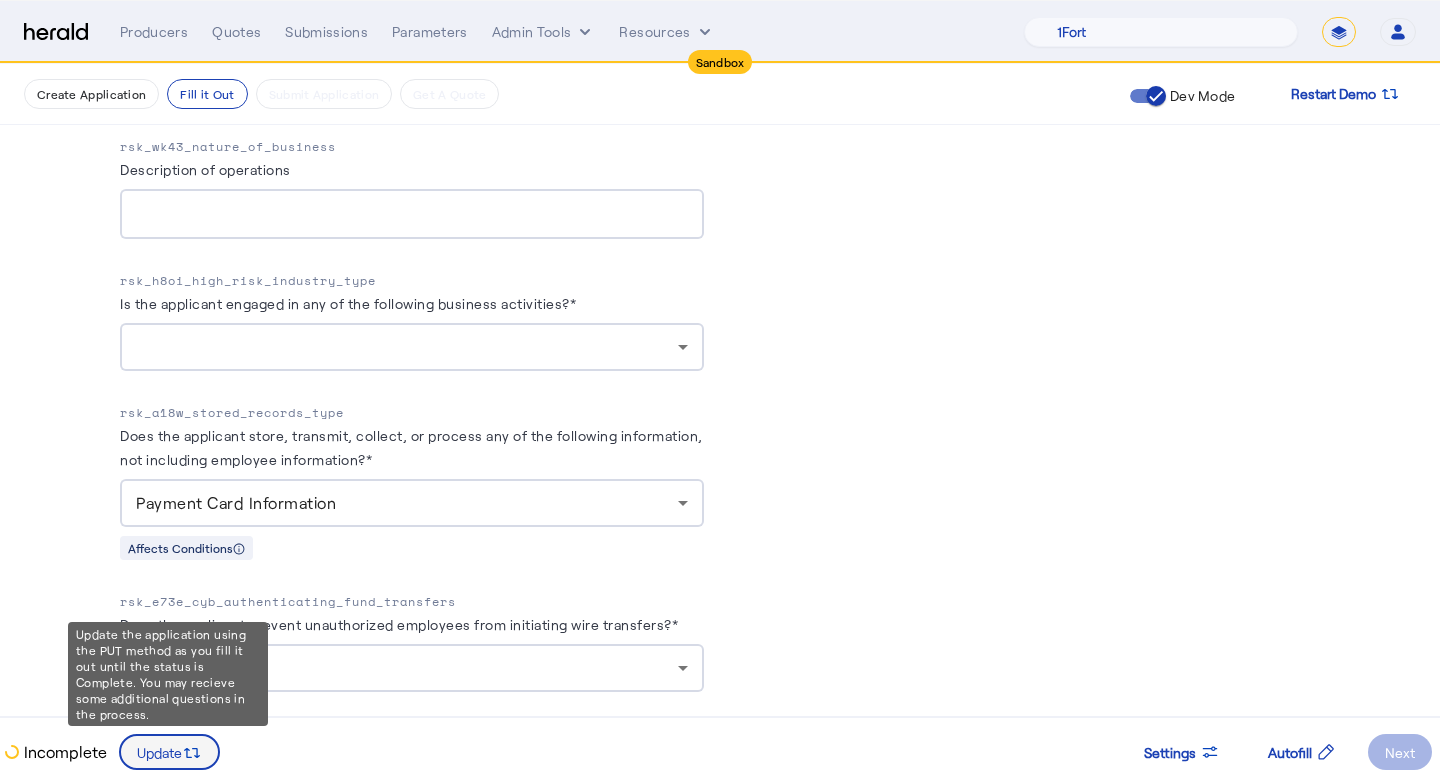 click 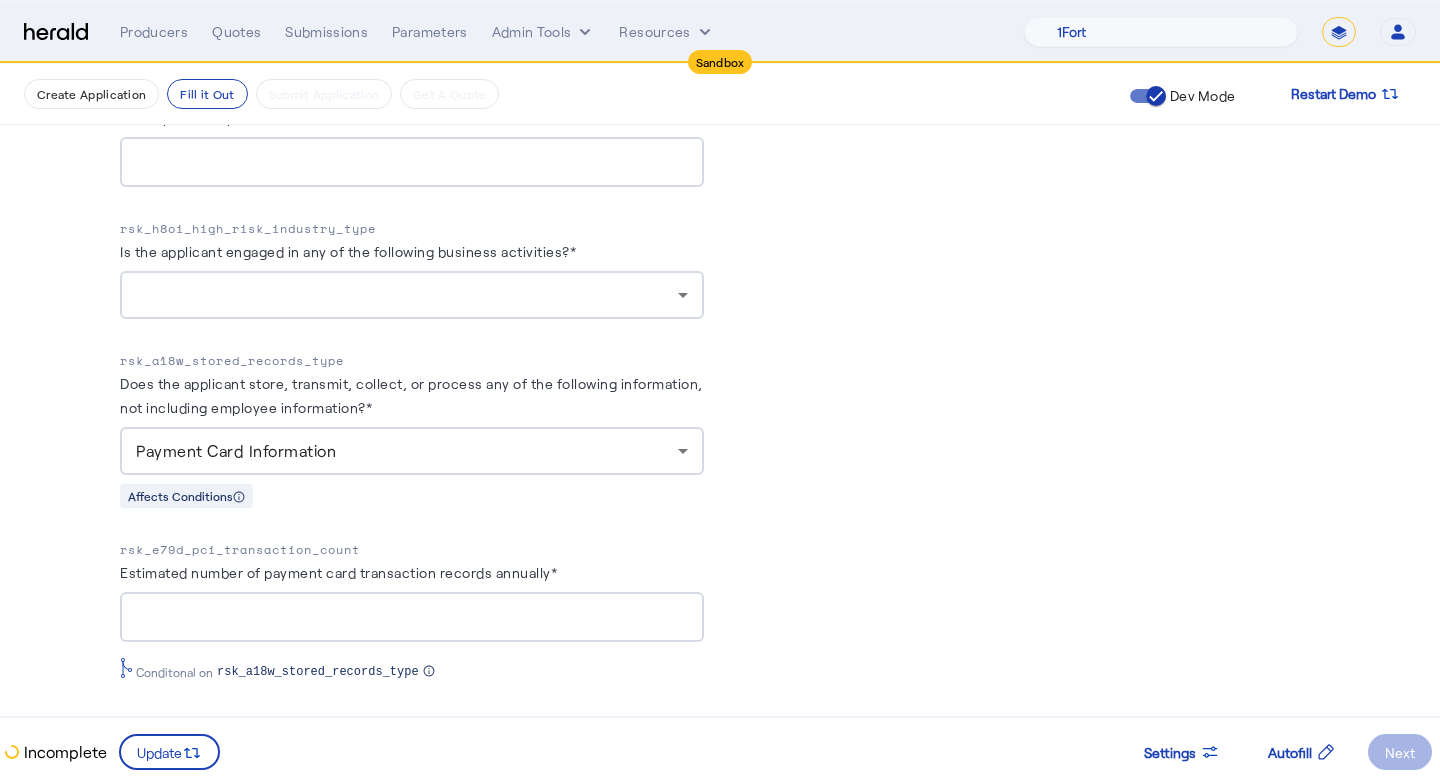 scroll, scrollTop: 2366, scrollLeft: 0, axis: vertical 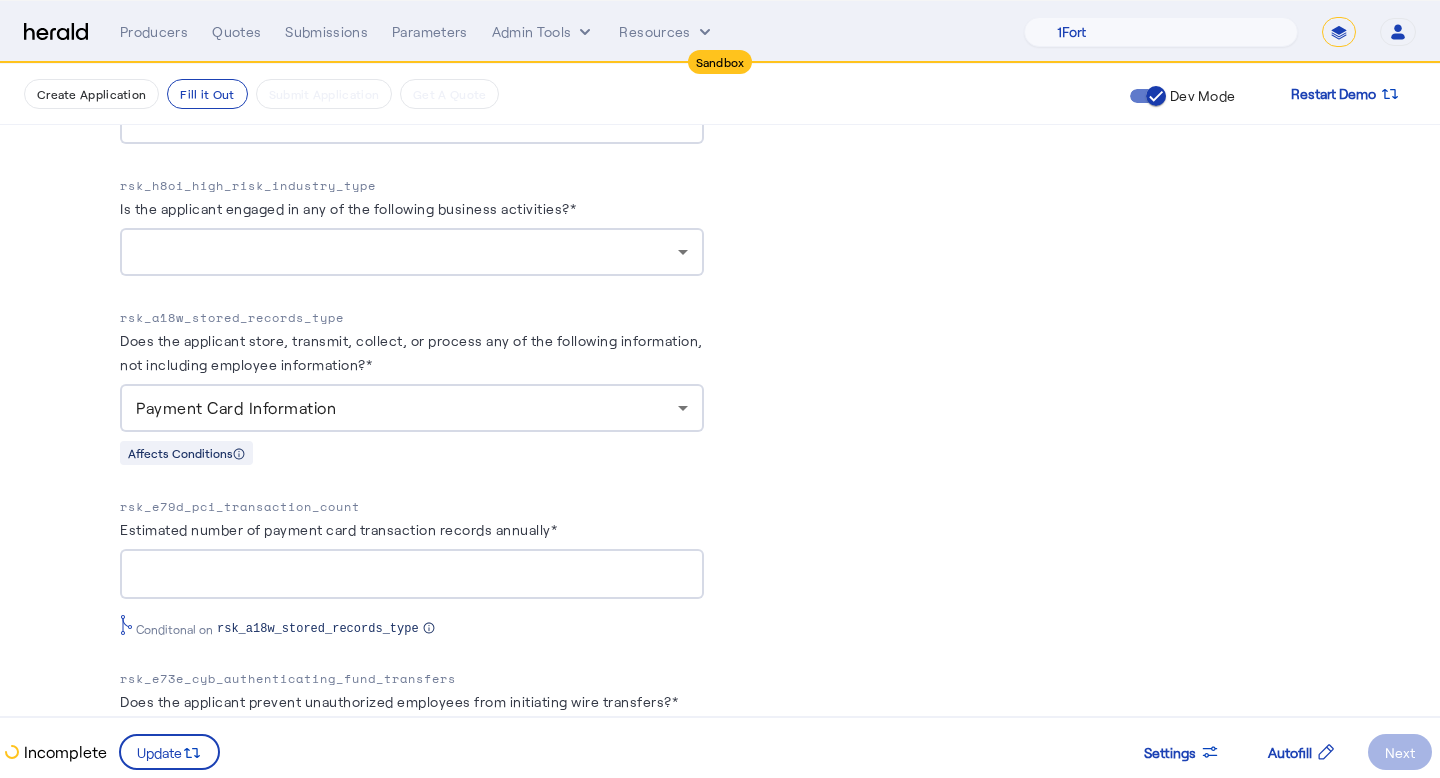 click on "Estimated number of payment card transaction records annually*" at bounding box center [412, 575] 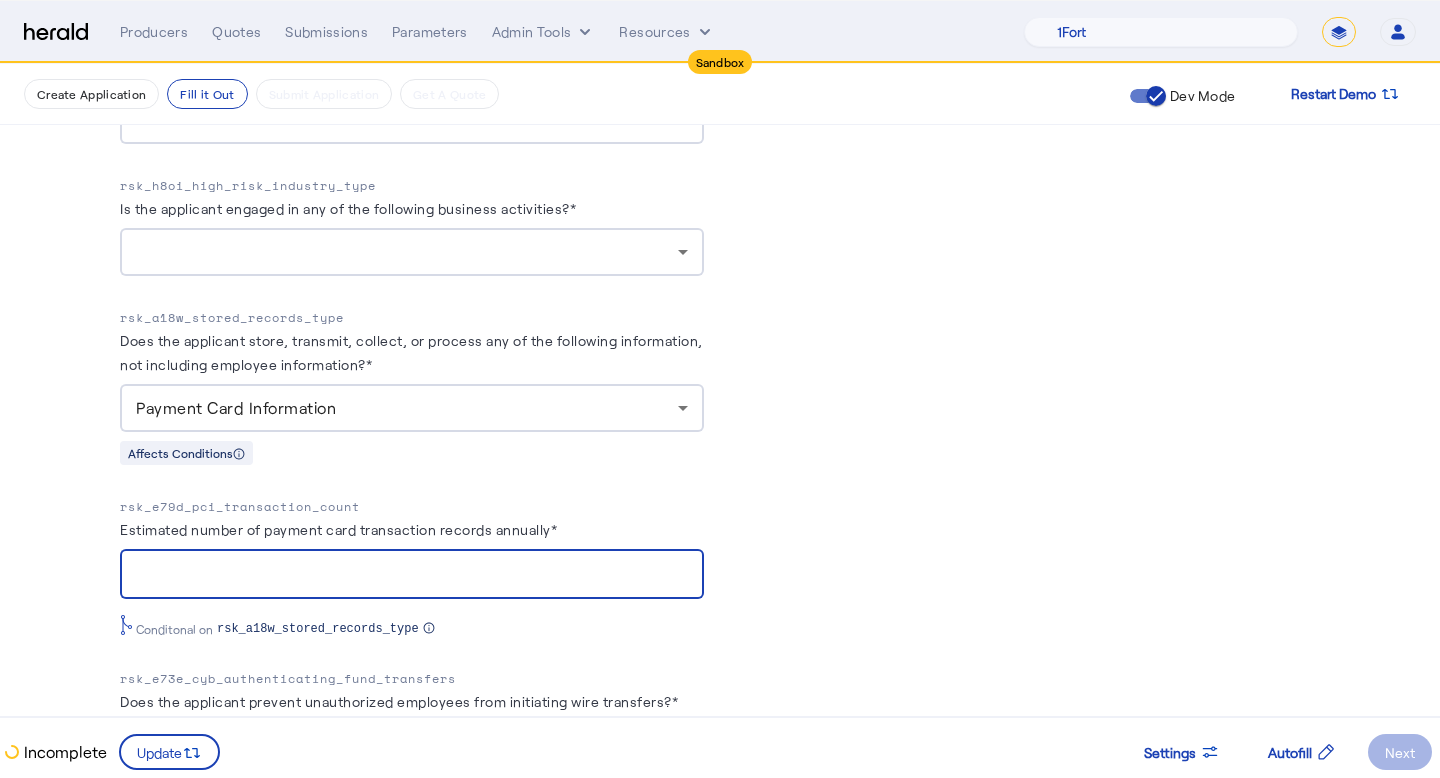 type on "******" 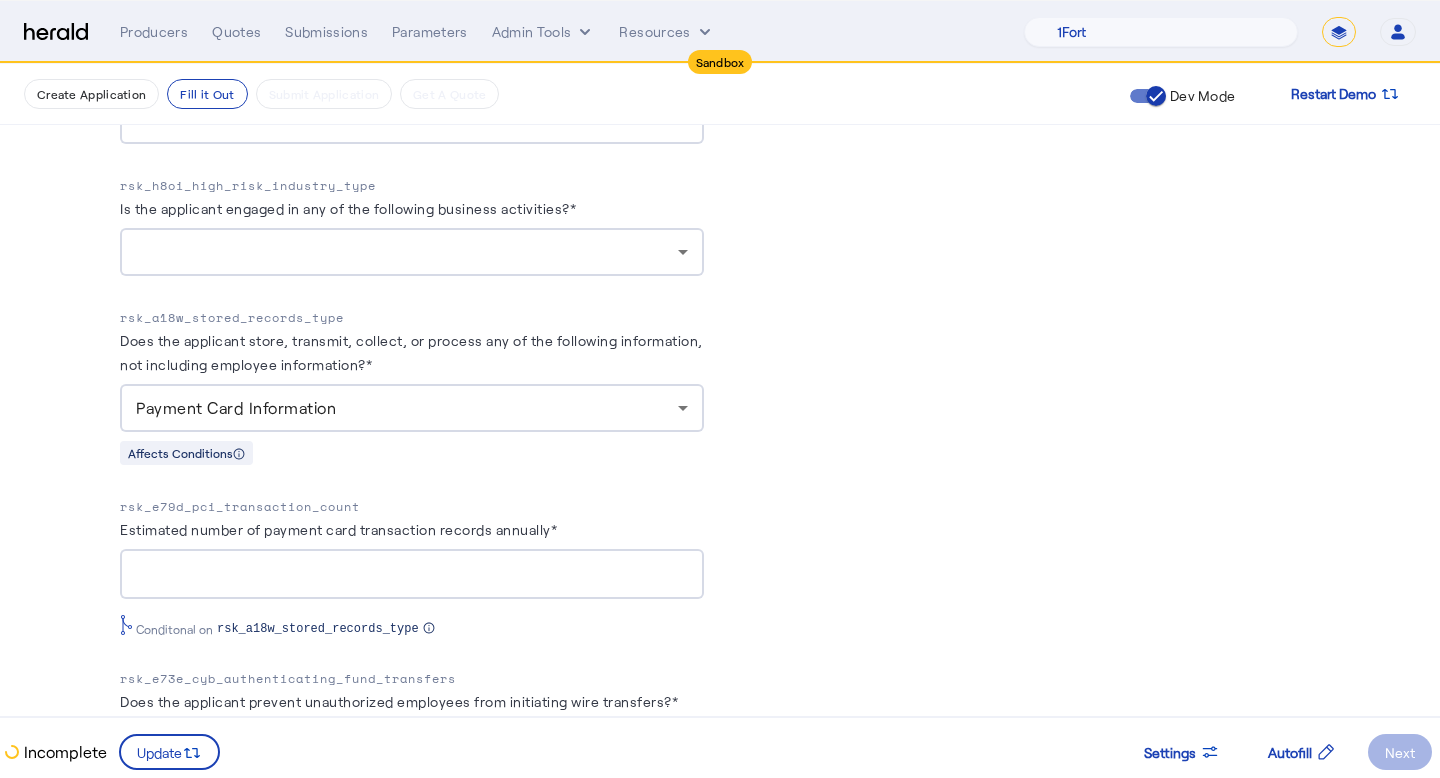 scroll, scrollTop: 4564, scrollLeft: 0, axis: vertical 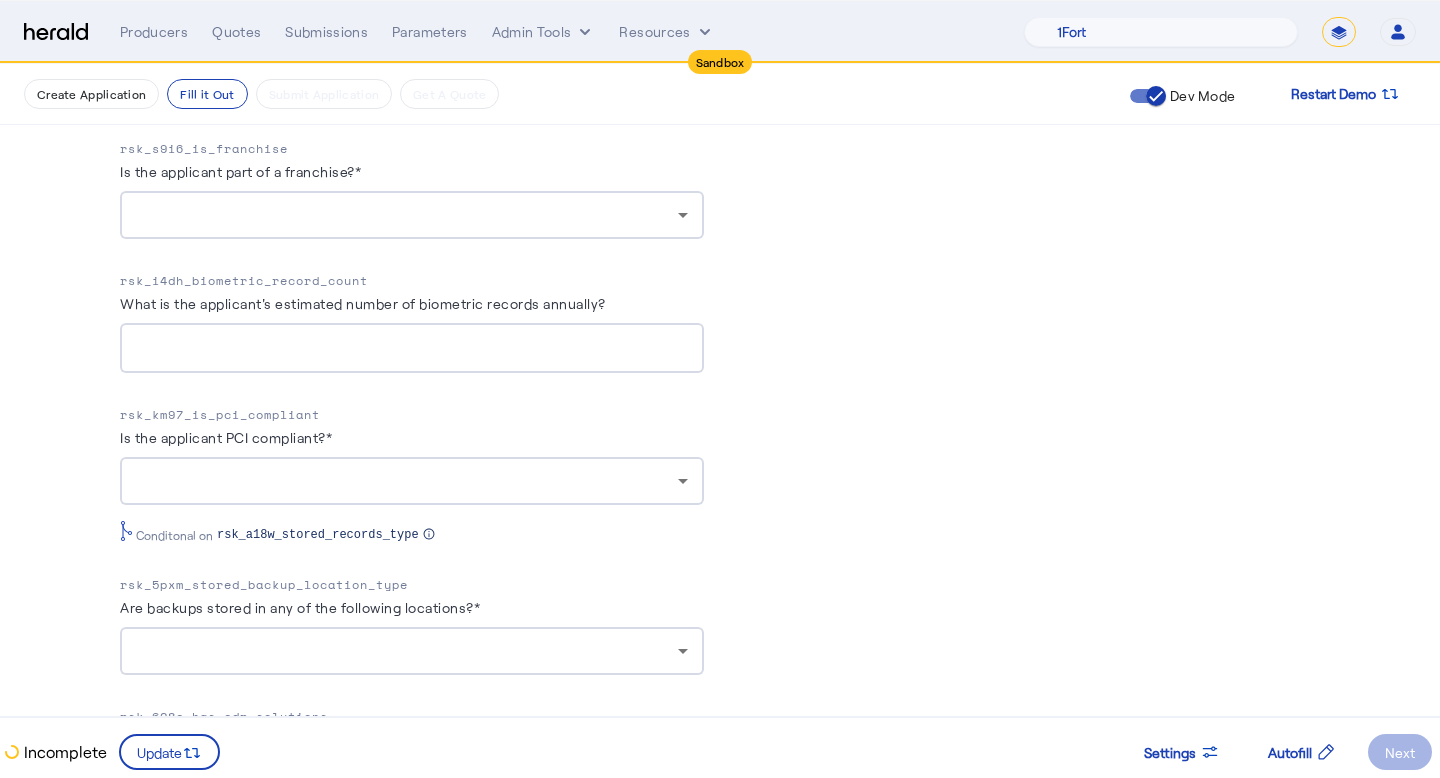 click at bounding box center (407, 481) 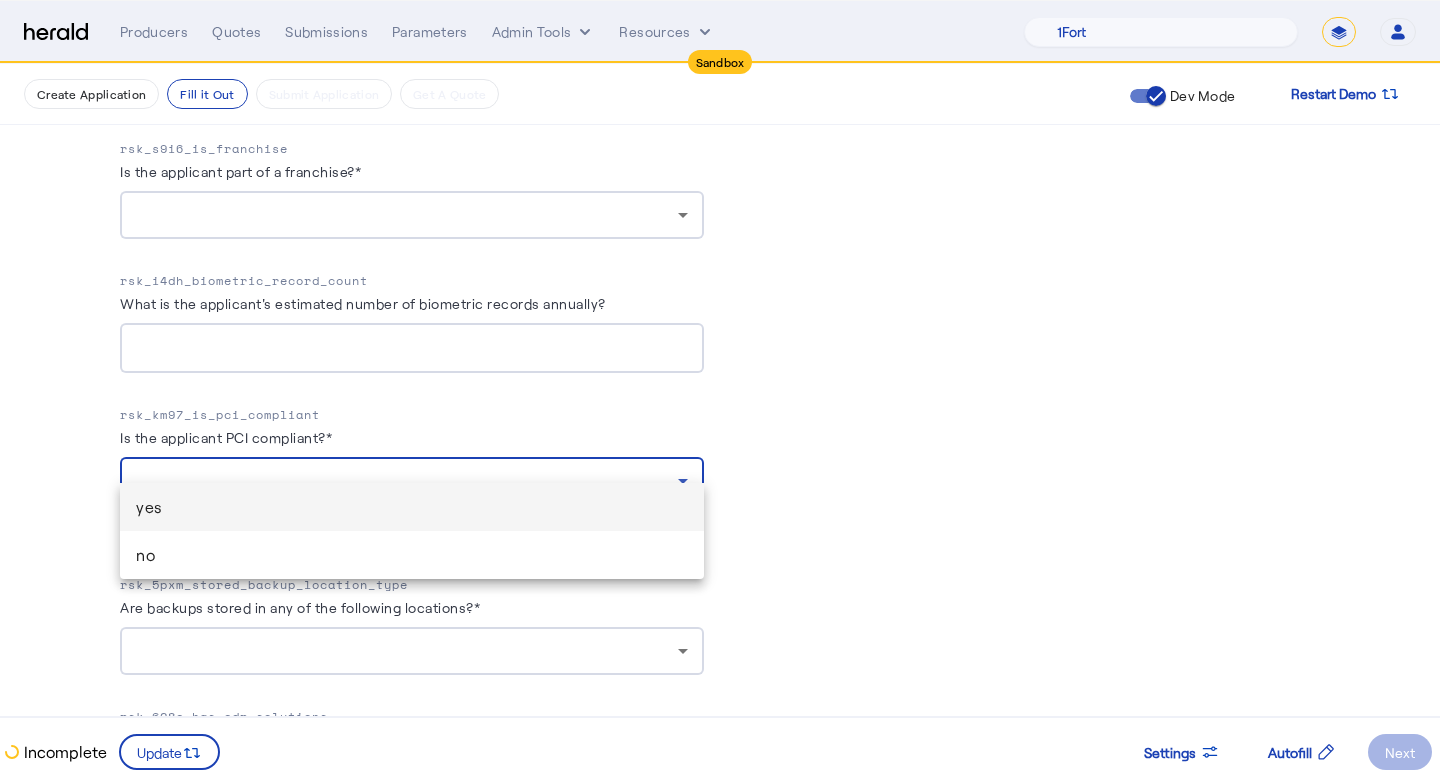 click on "yes" at bounding box center [412, 507] 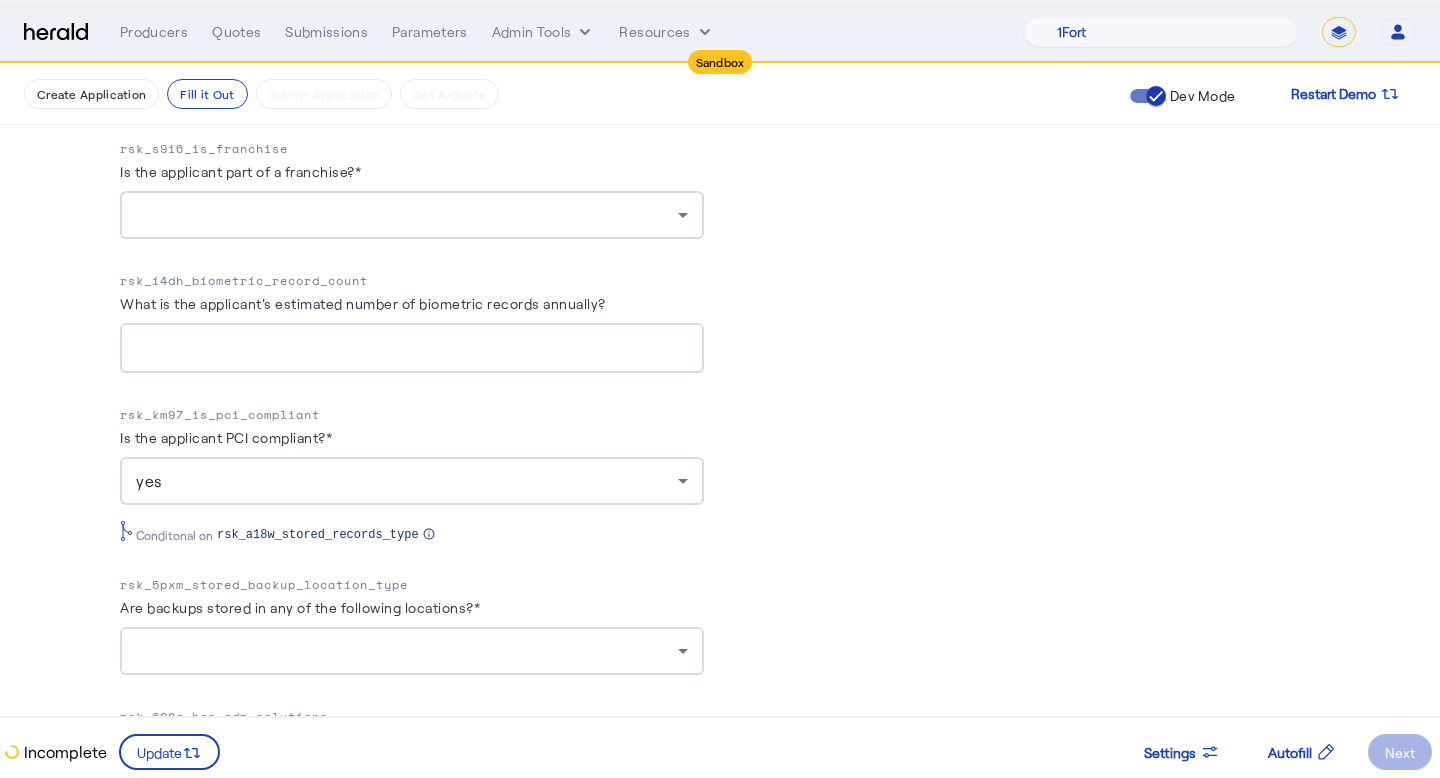 click on "yes" at bounding box center [412, 481] 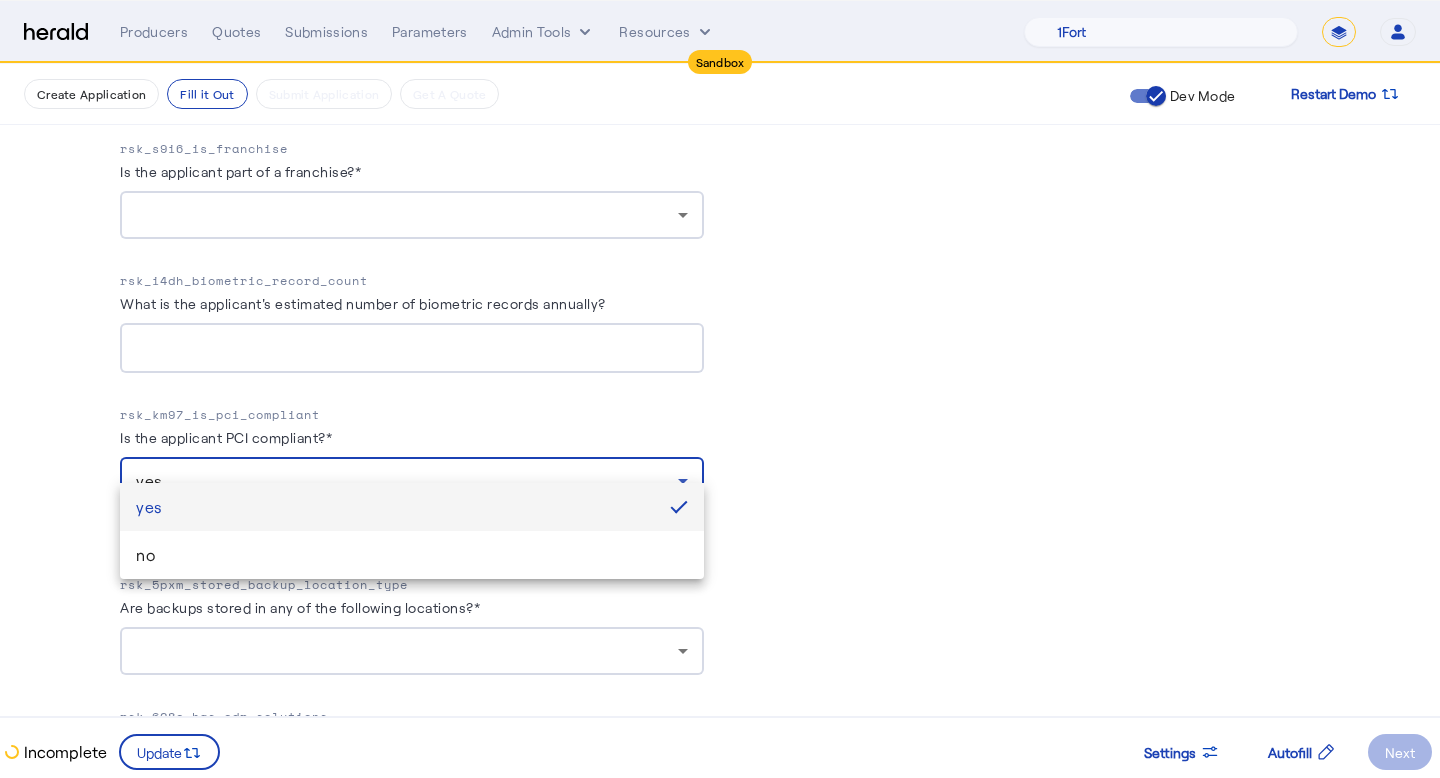click at bounding box center [720, 389] 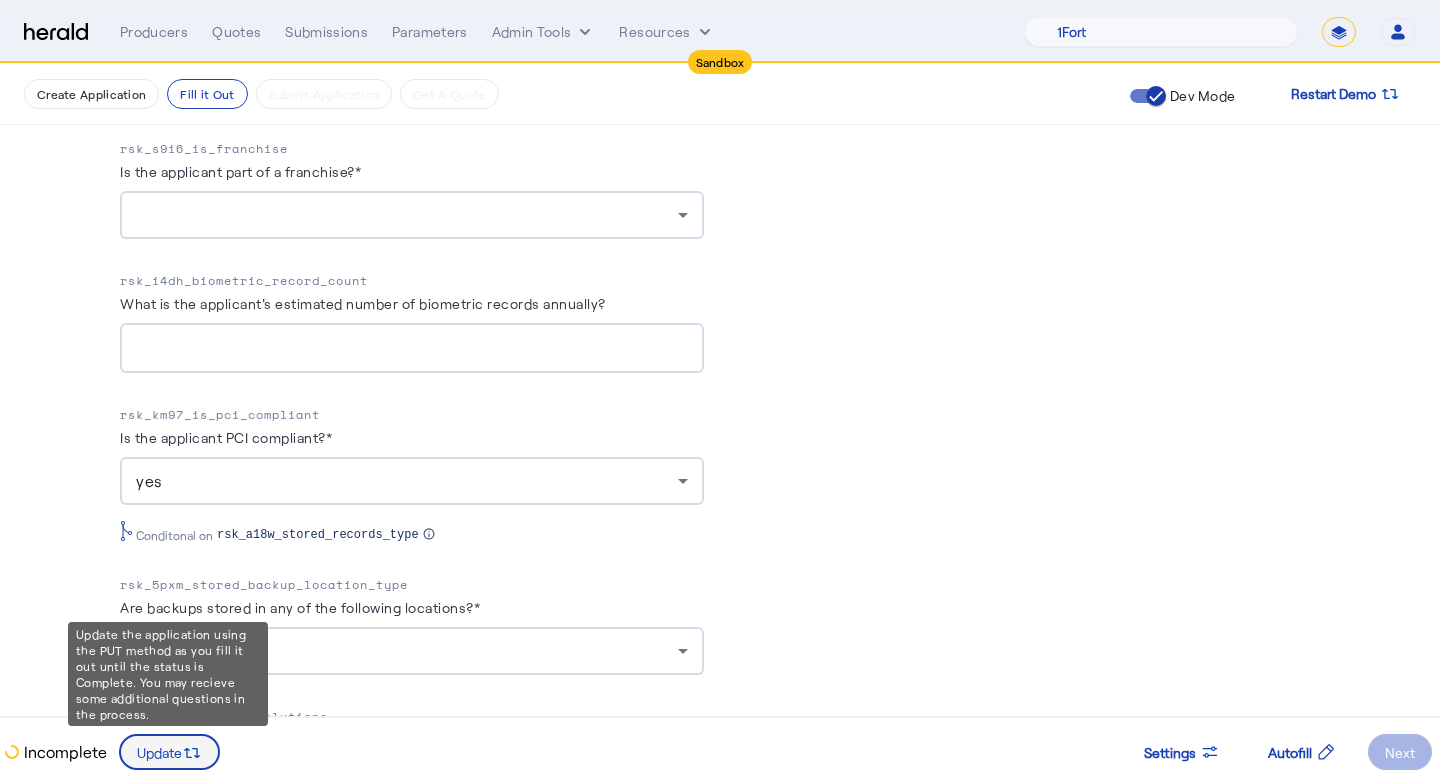 click on "Update" at bounding box center (159, 752) 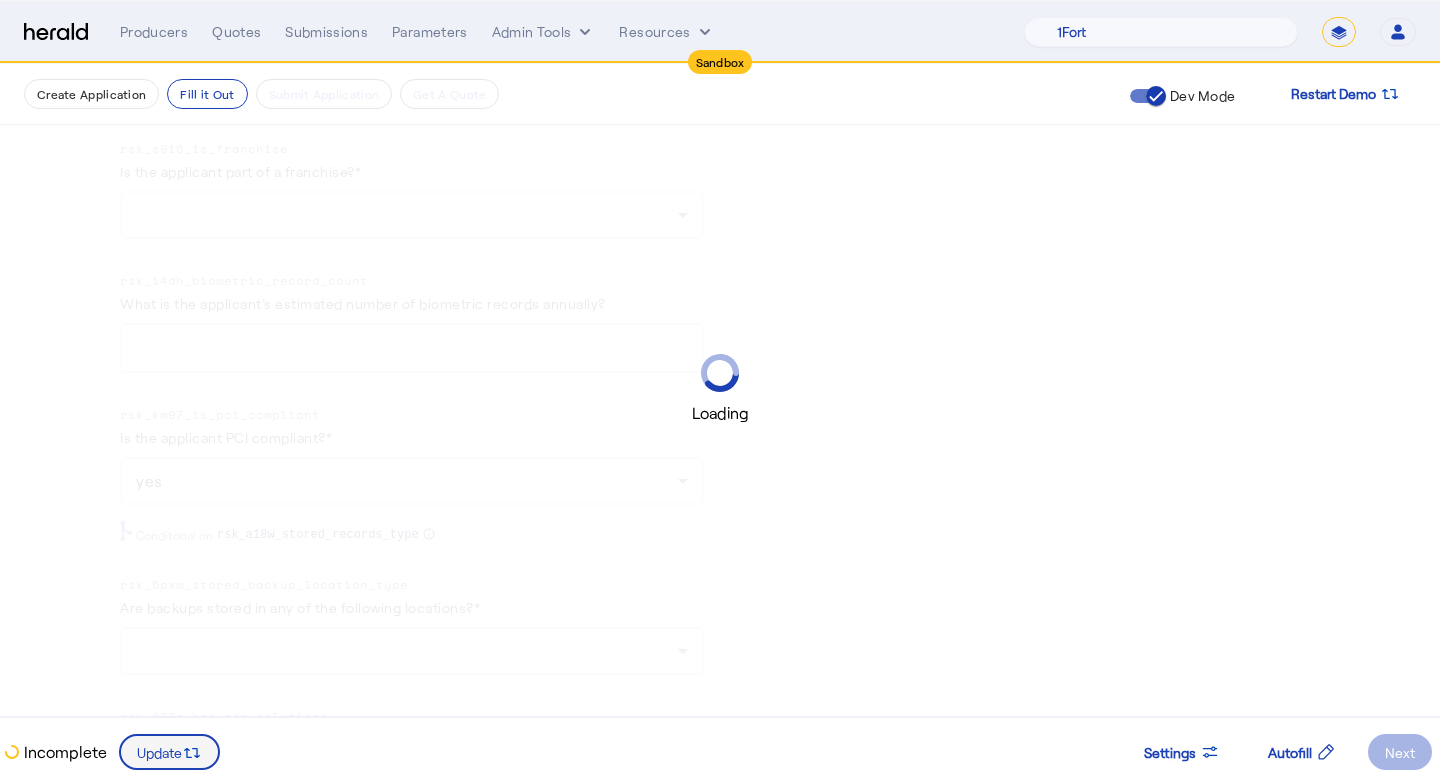 scroll, scrollTop: 0, scrollLeft: 0, axis: both 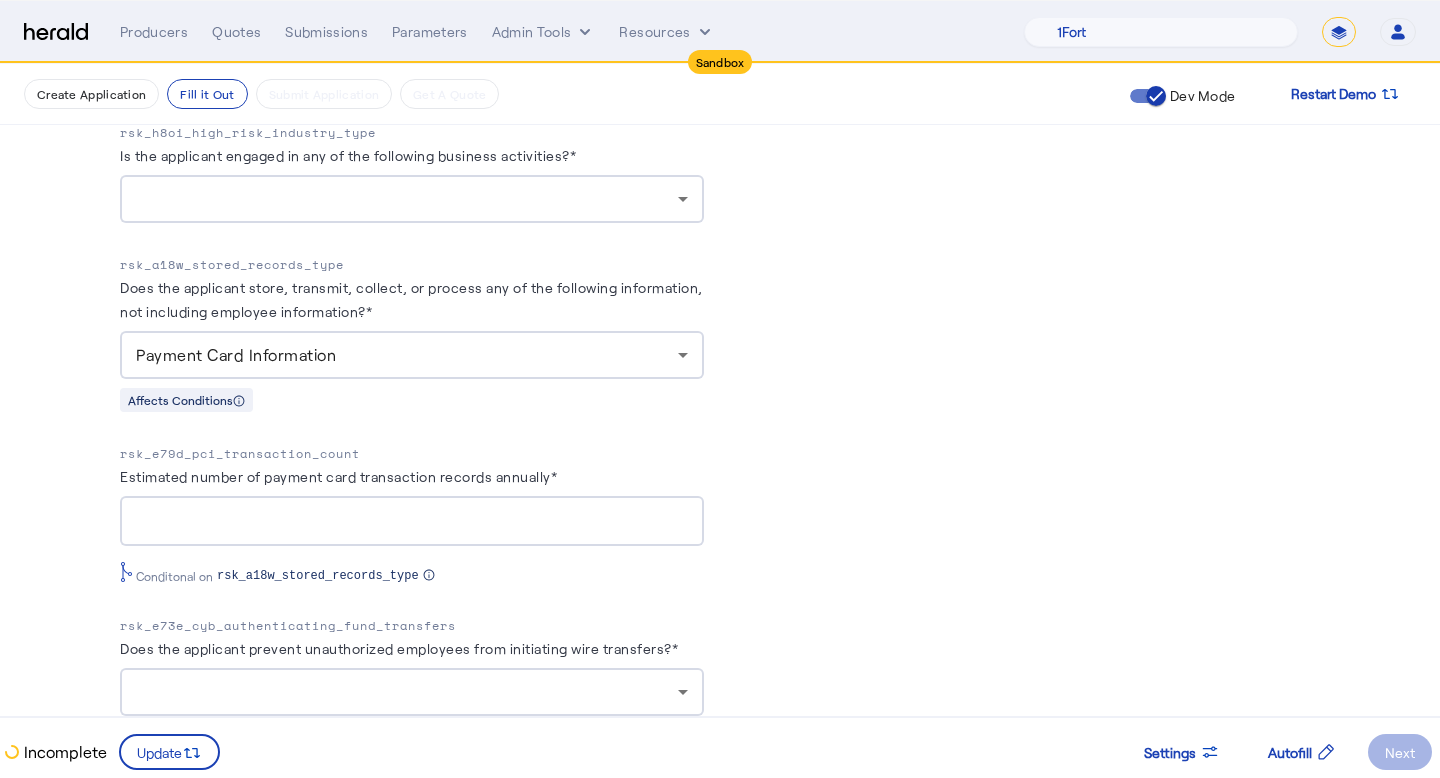 click on "Payment Card Information" at bounding box center (412, 355) 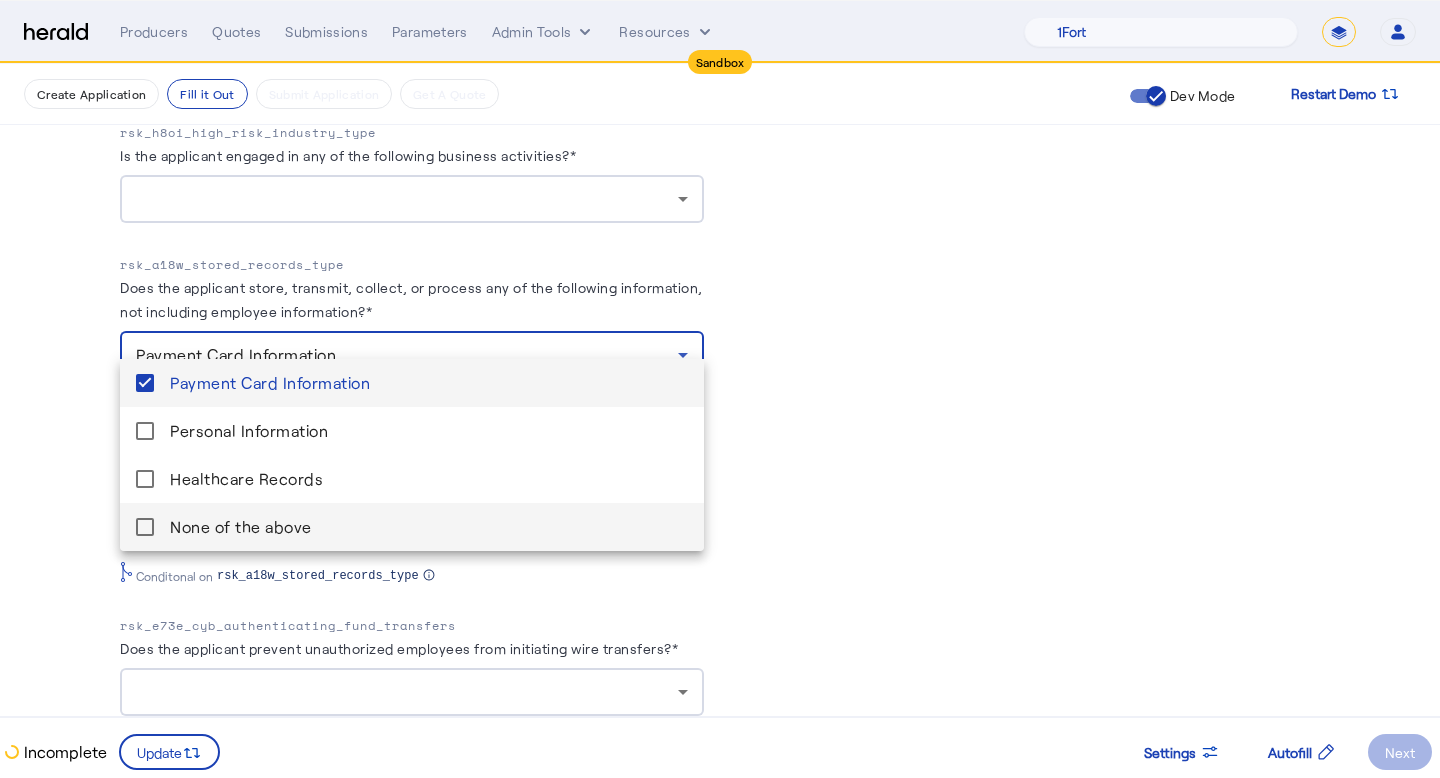click on "None of the above" at bounding box center (429, 527) 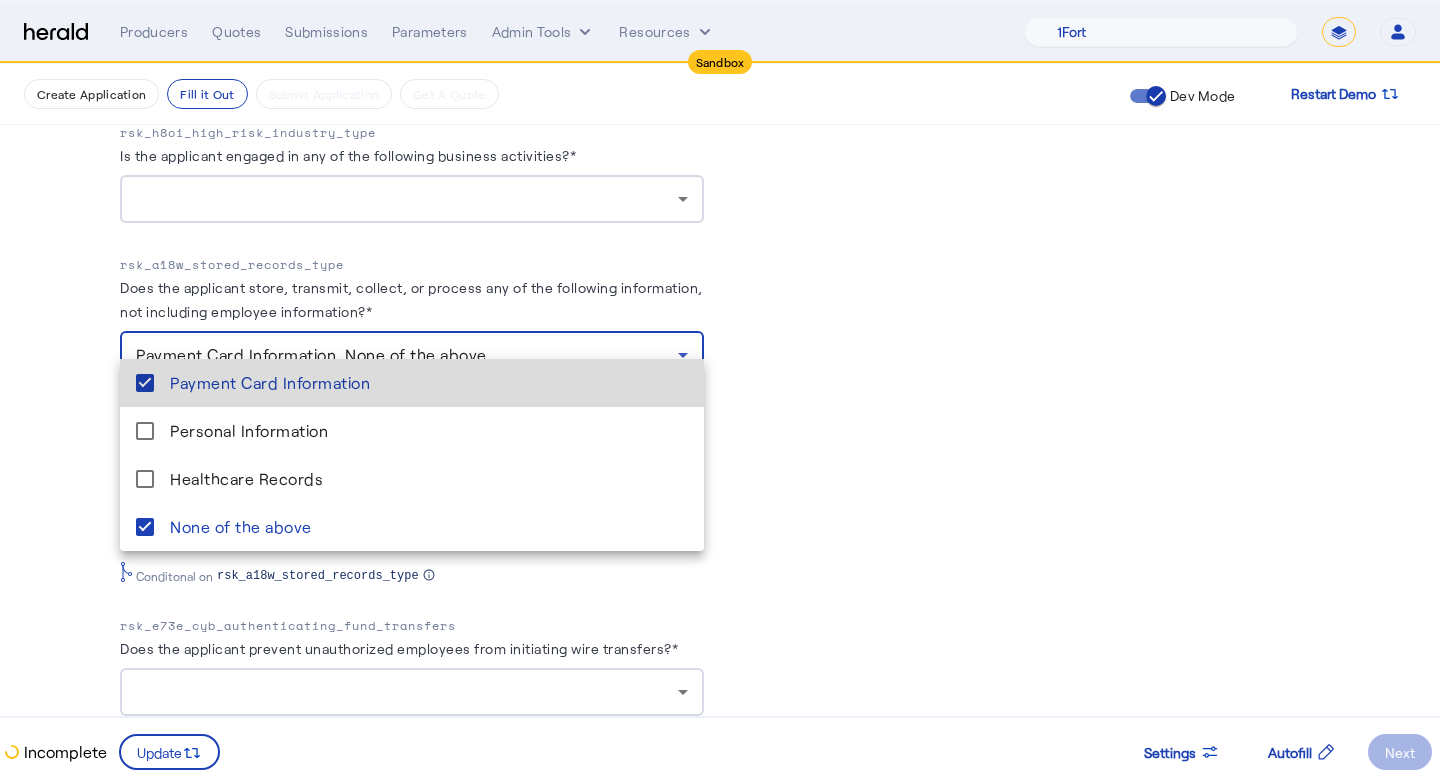 click on "Payment Card Information" at bounding box center (429, 383) 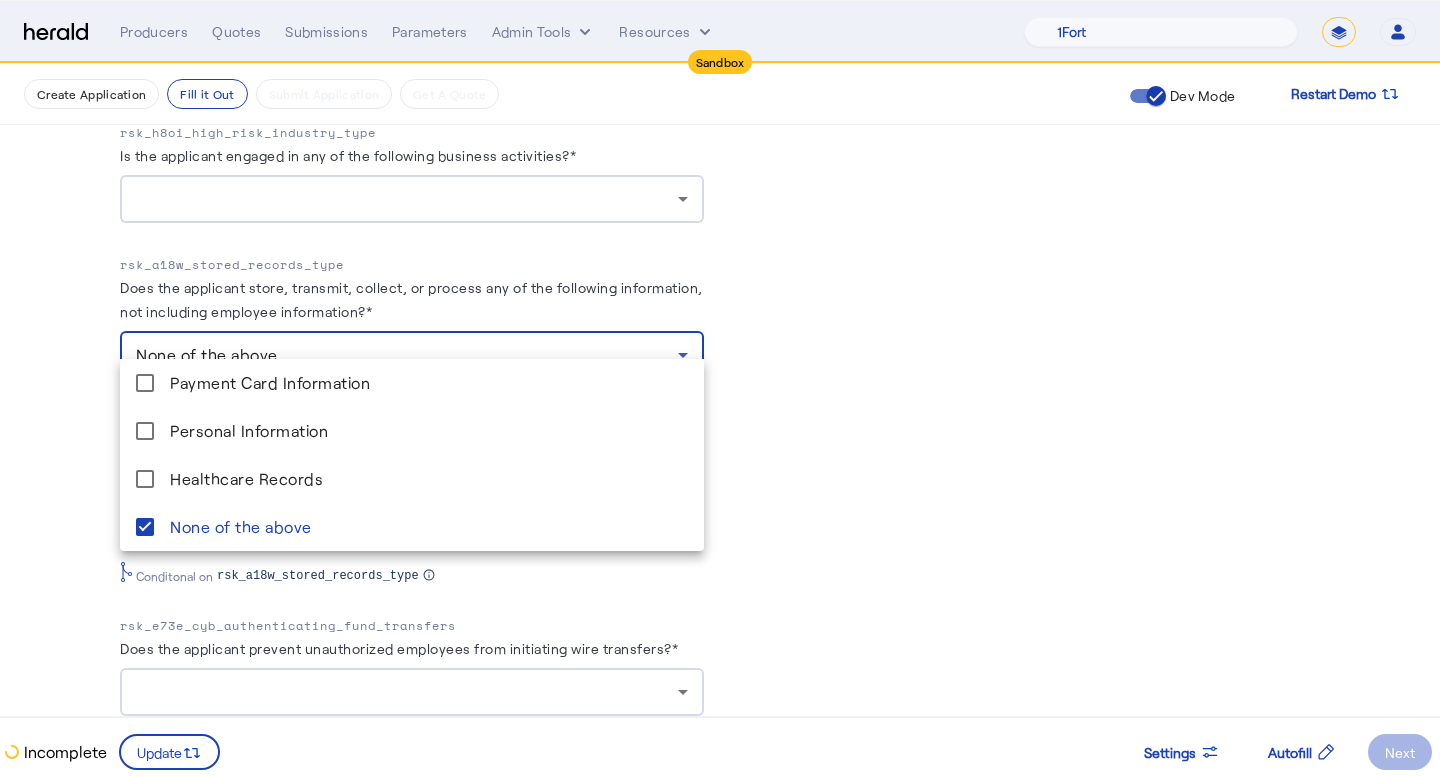 click at bounding box center [720, 389] 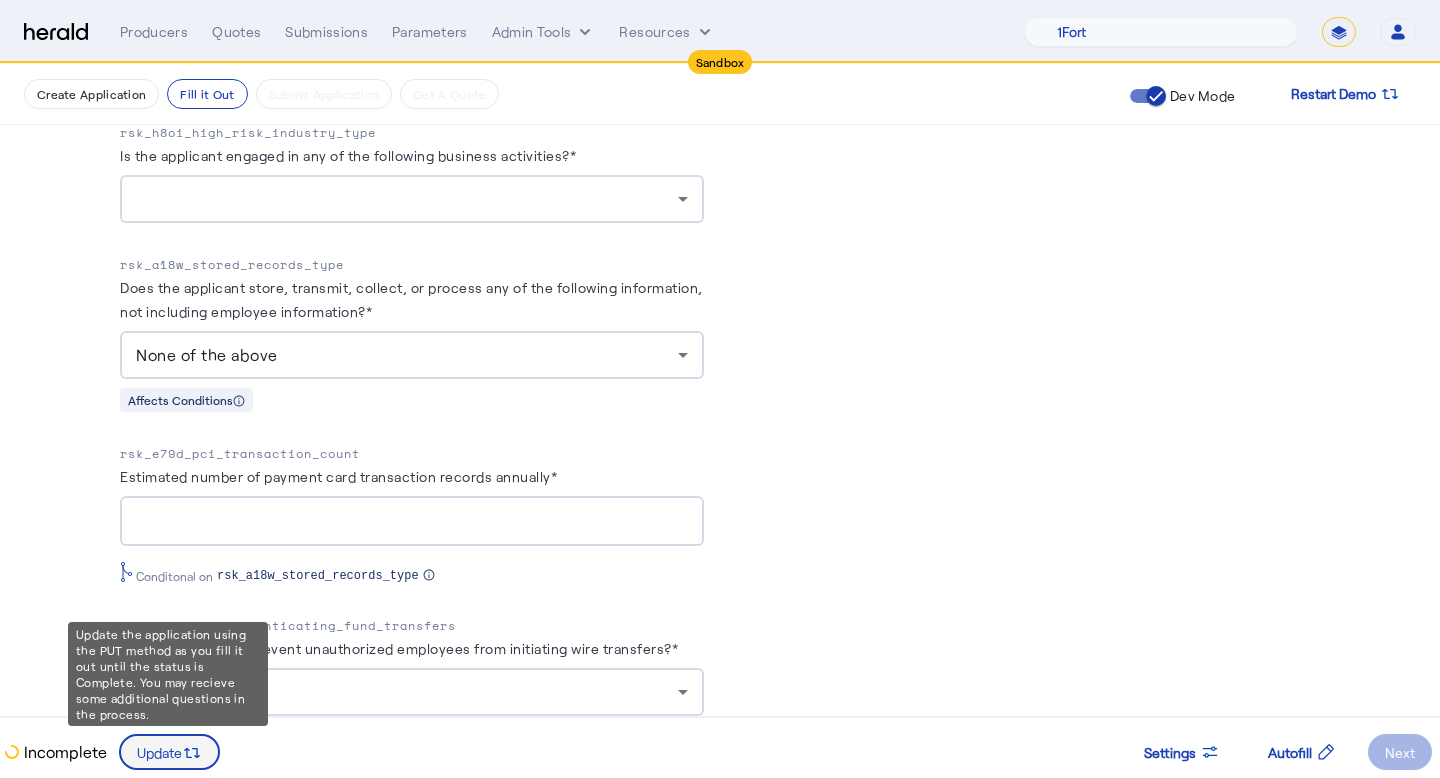 click at bounding box center [192, 752] 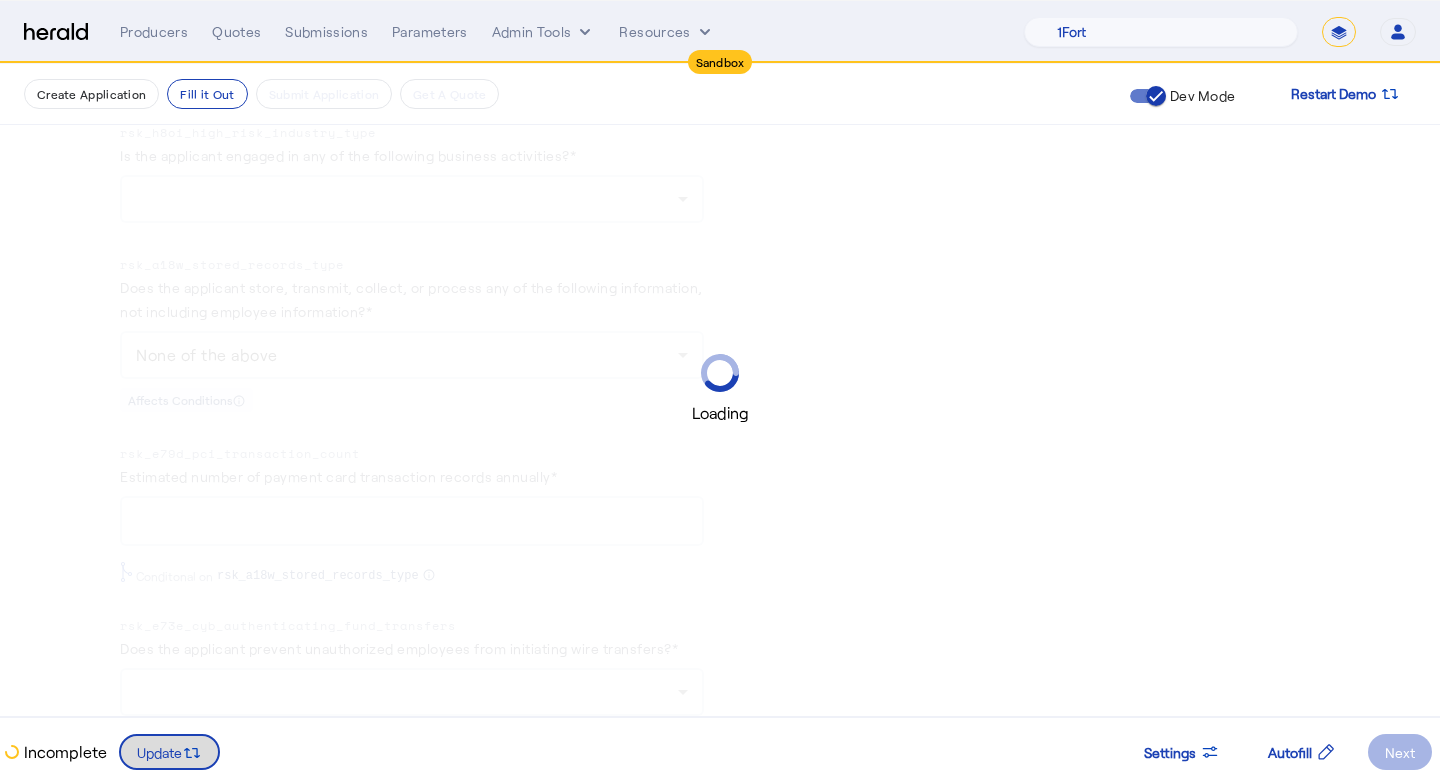 scroll, scrollTop: 0, scrollLeft: 0, axis: both 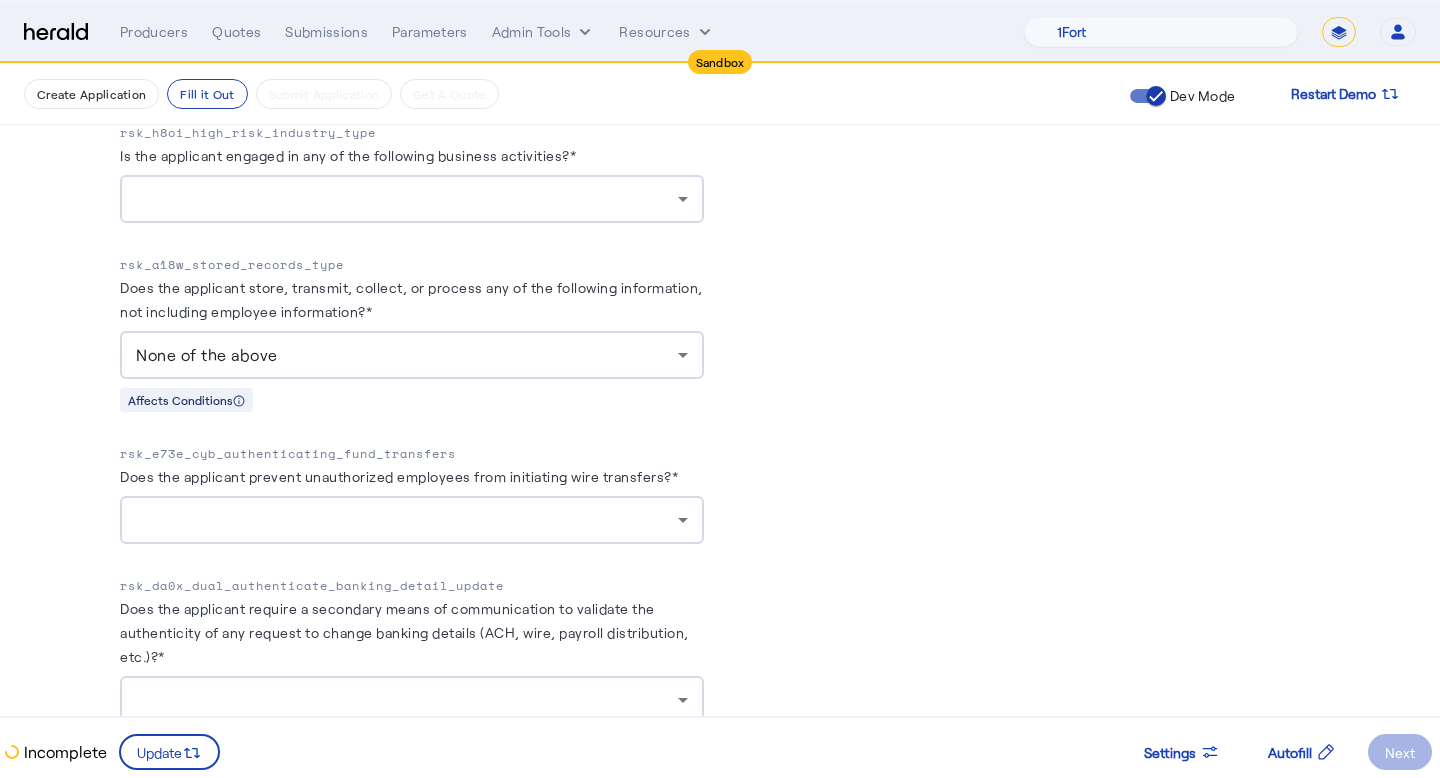 type 